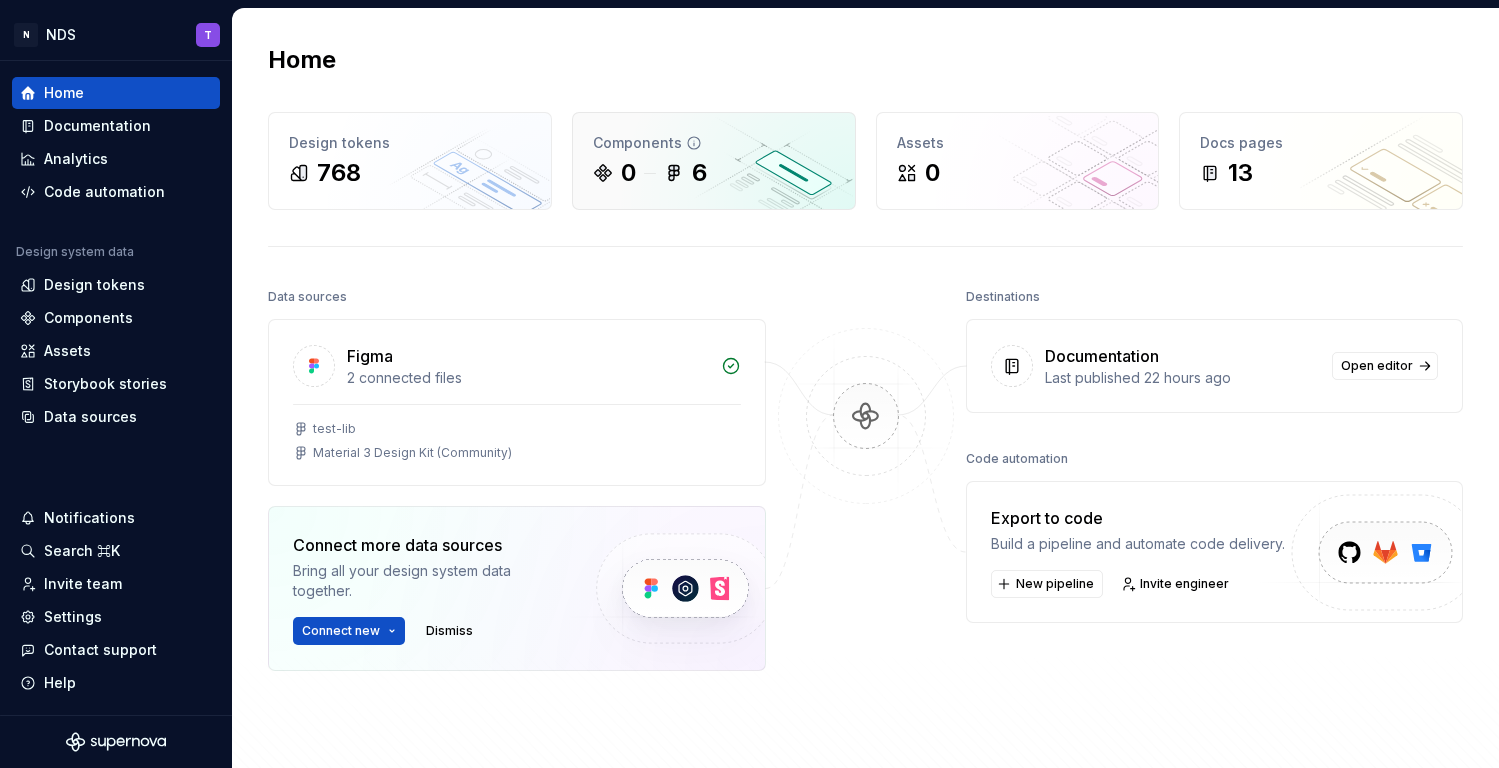 scroll, scrollTop: 0, scrollLeft: 0, axis: both 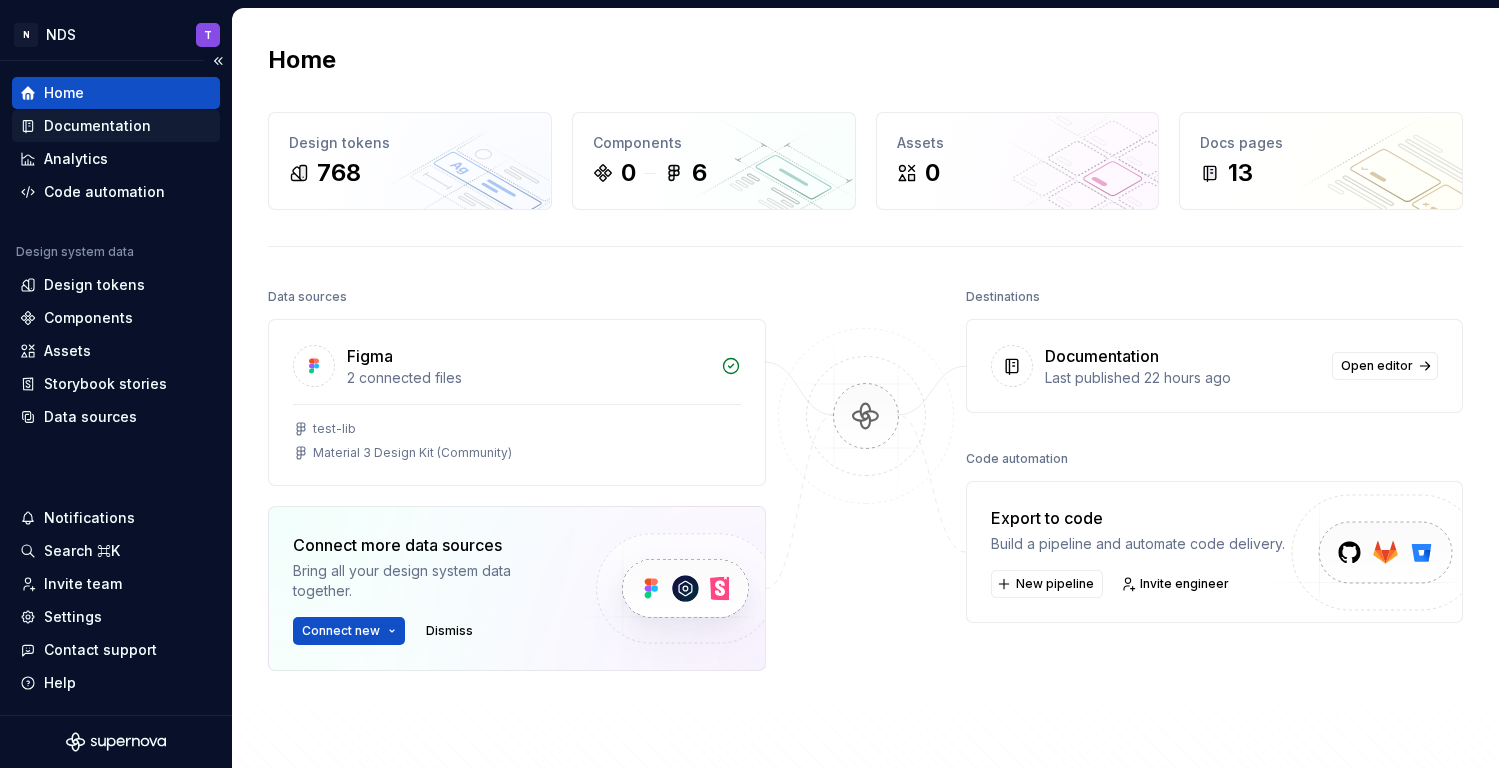click on "Documentation" at bounding box center [97, 126] 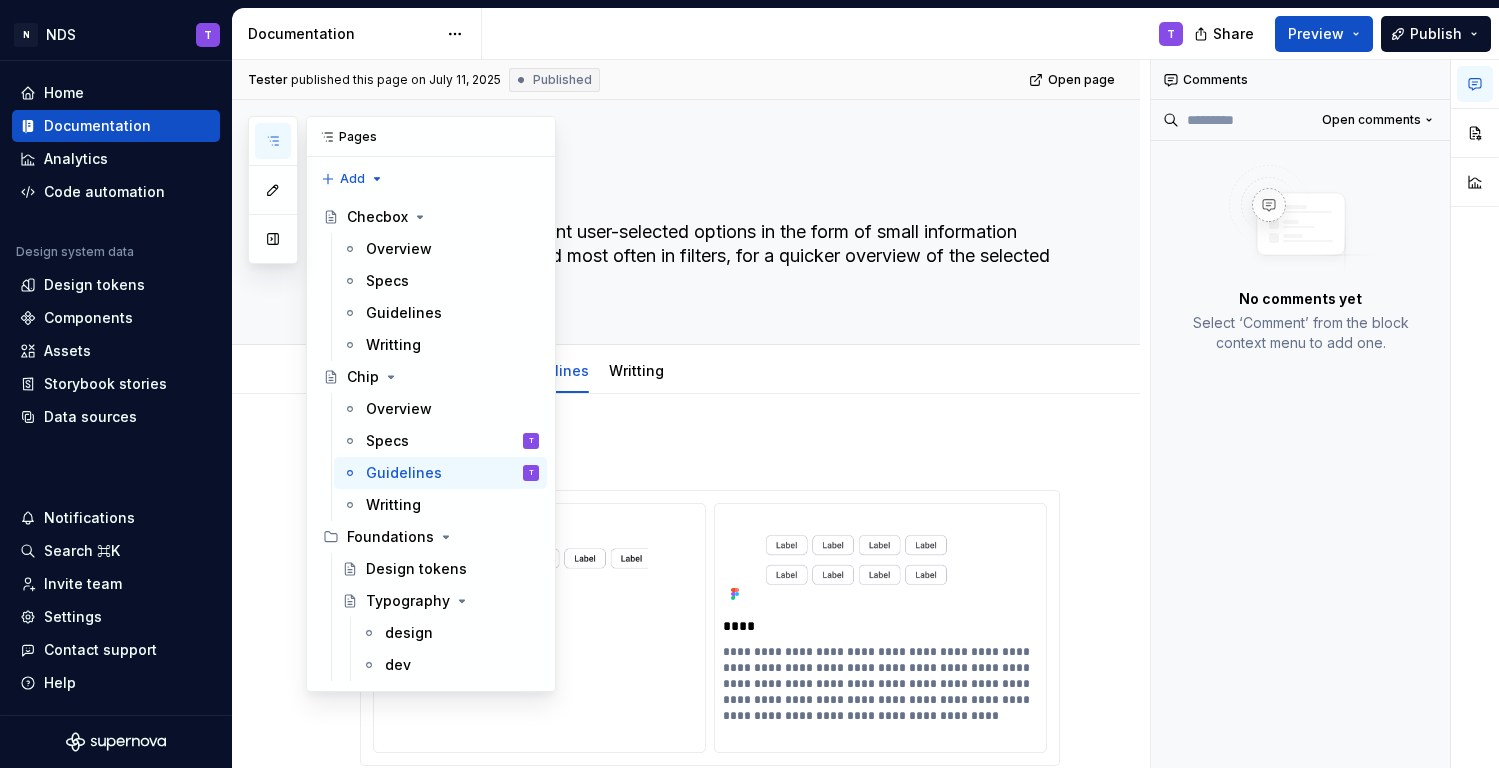 click on "Pages Add
Accessibility guide for tree Page tree.
Navigate the tree with the arrow keys. Common tree hotkeys apply. Further keybindings are available:
enter to execute primary action on focused item
f2 to start renaming the focused item
escape to abort renaming an item
control+d to start dragging selected items
Checbox Overview Specs Guidelines Writting Chip Overview Specs T Guidelines T Writting Foundations Design tokens Typography design dev Components Component overview Component detail Changes No changes yet When a page is edited, it will appear in this section. Upgrade to Enterprise to turn on approval workflow View edited pages by status when selecting which pages to publish. Learn more Contact us" at bounding box center (402, 404) 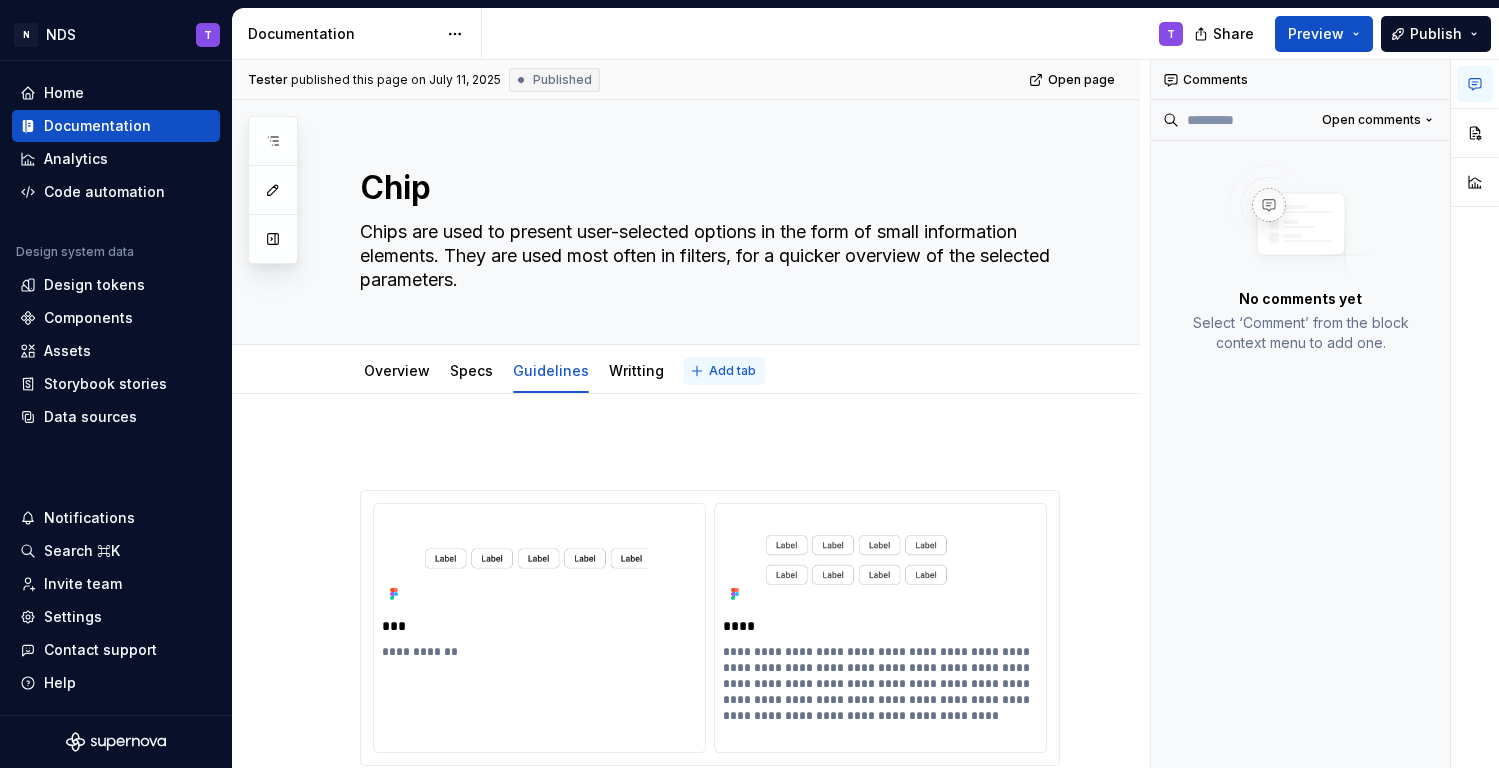 click on "Add tab" at bounding box center [732, 371] 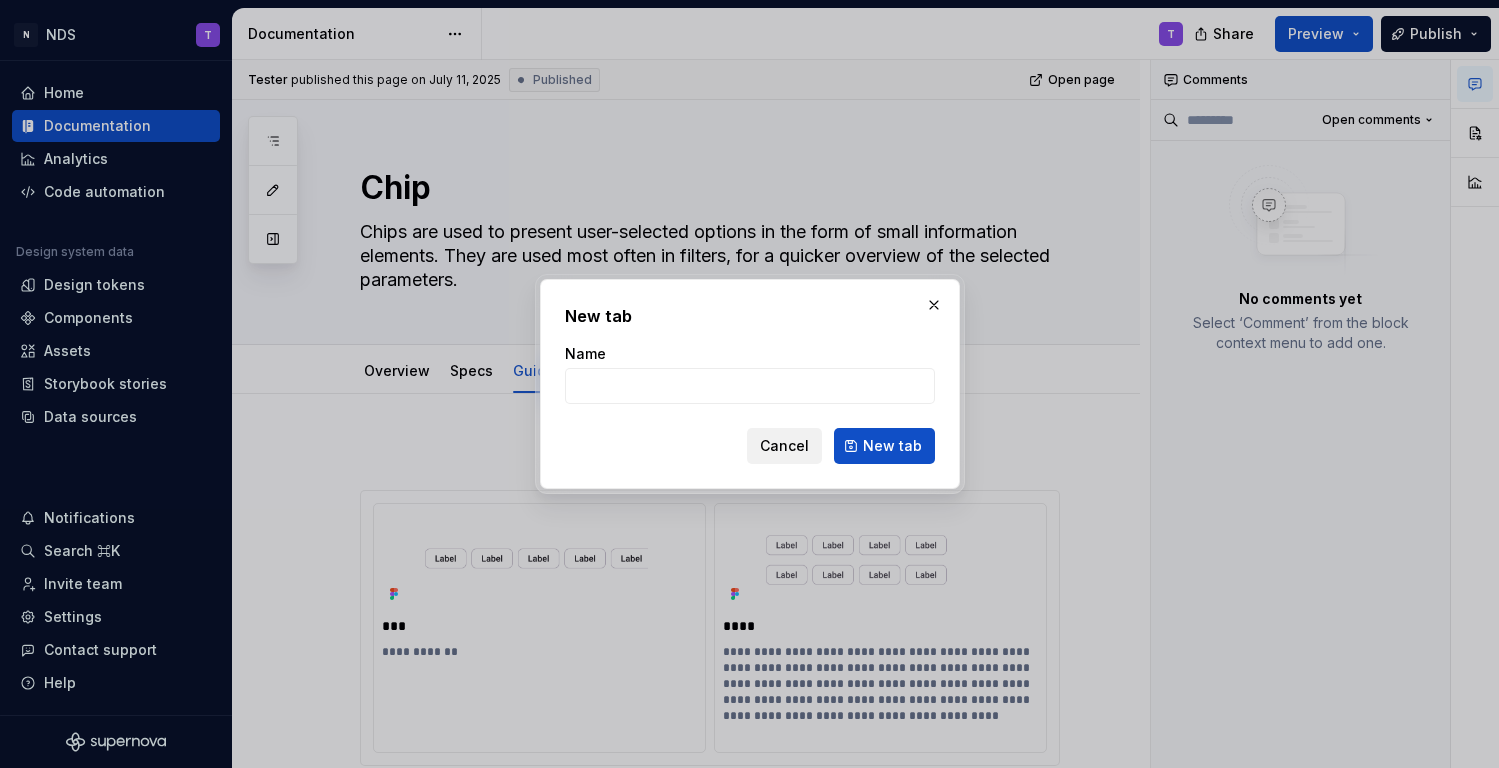 click on "Cancel" at bounding box center (784, 446) 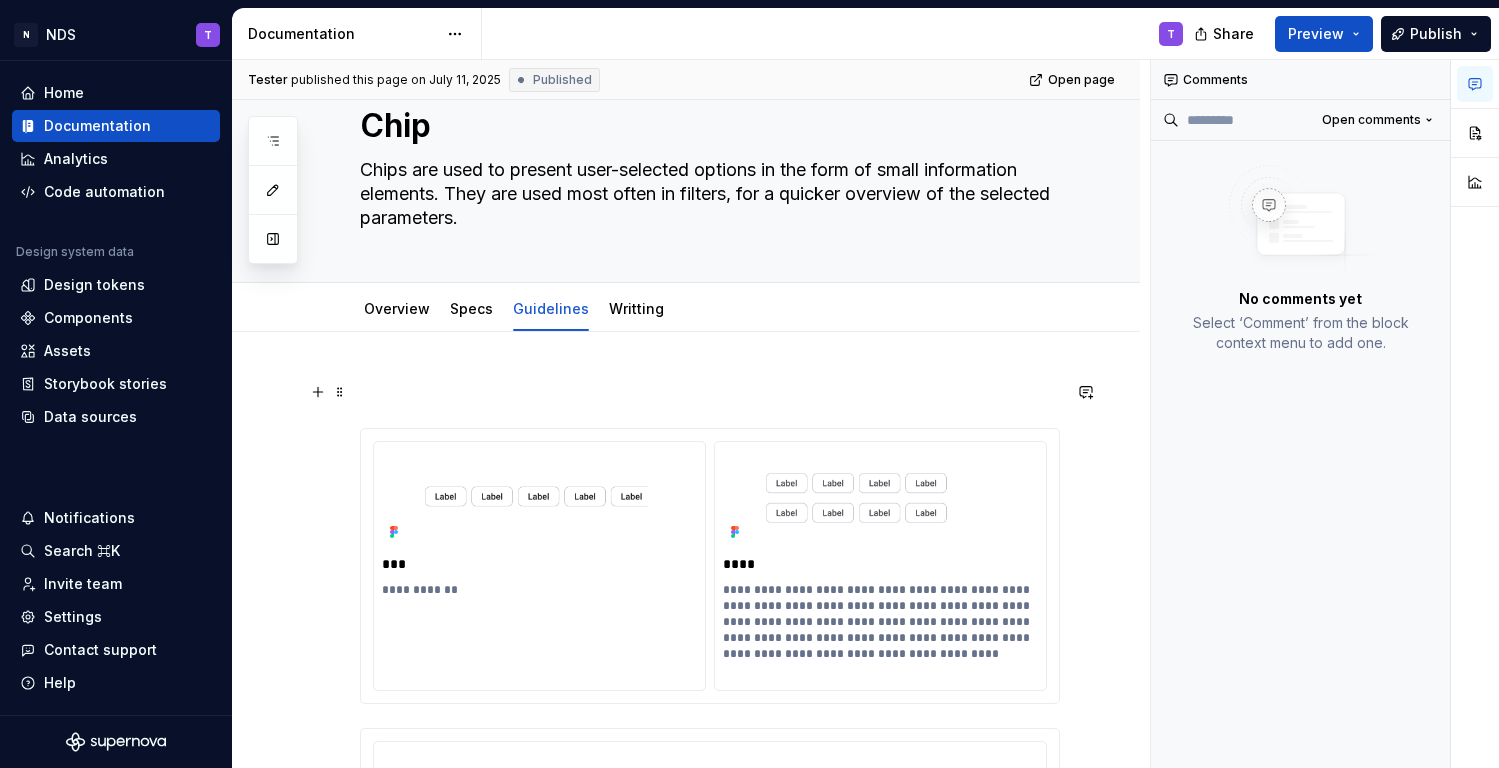 scroll, scrollTop: 57, scrollLeft: 0, axis: vertical 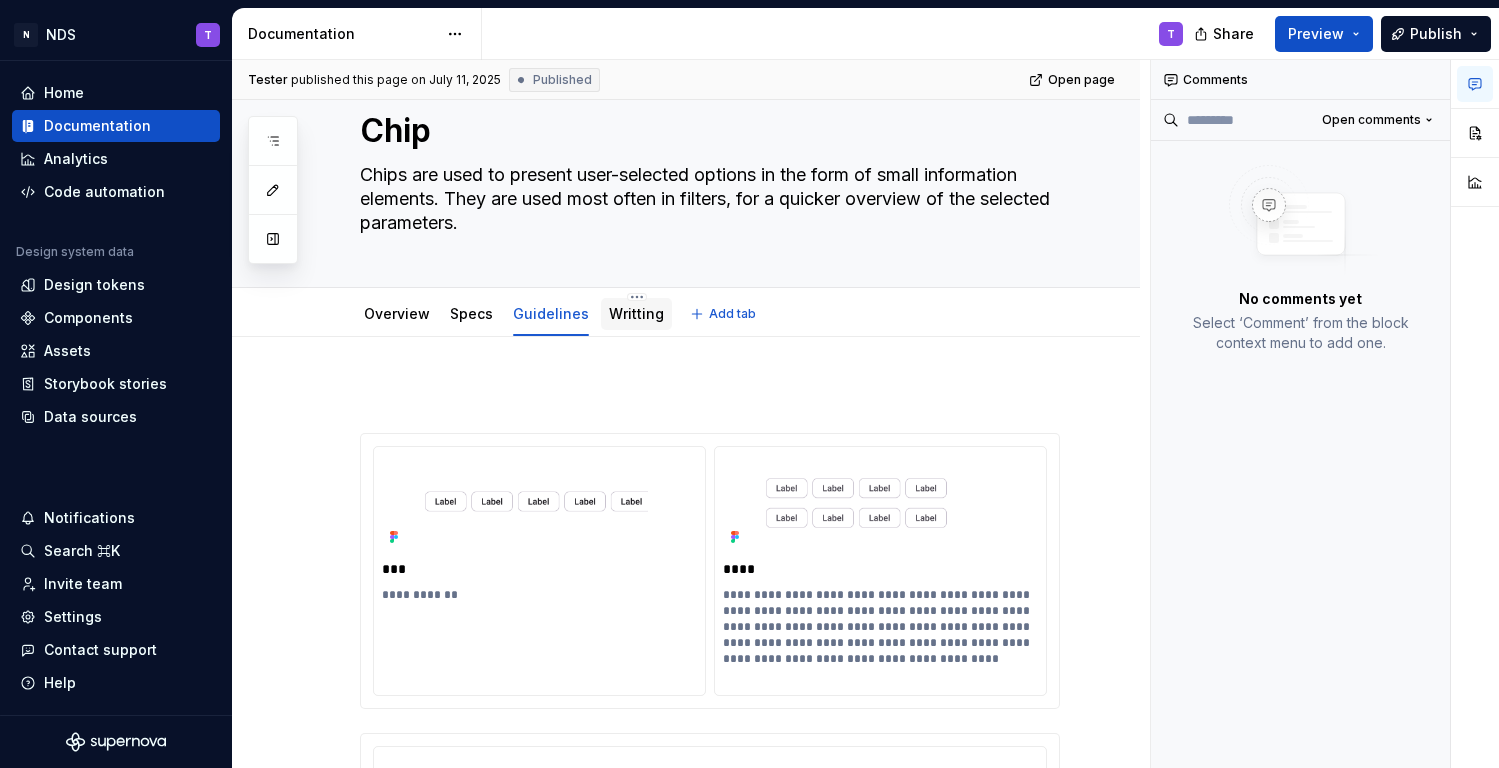 click on "Writting" at bounding box center (636, 313) 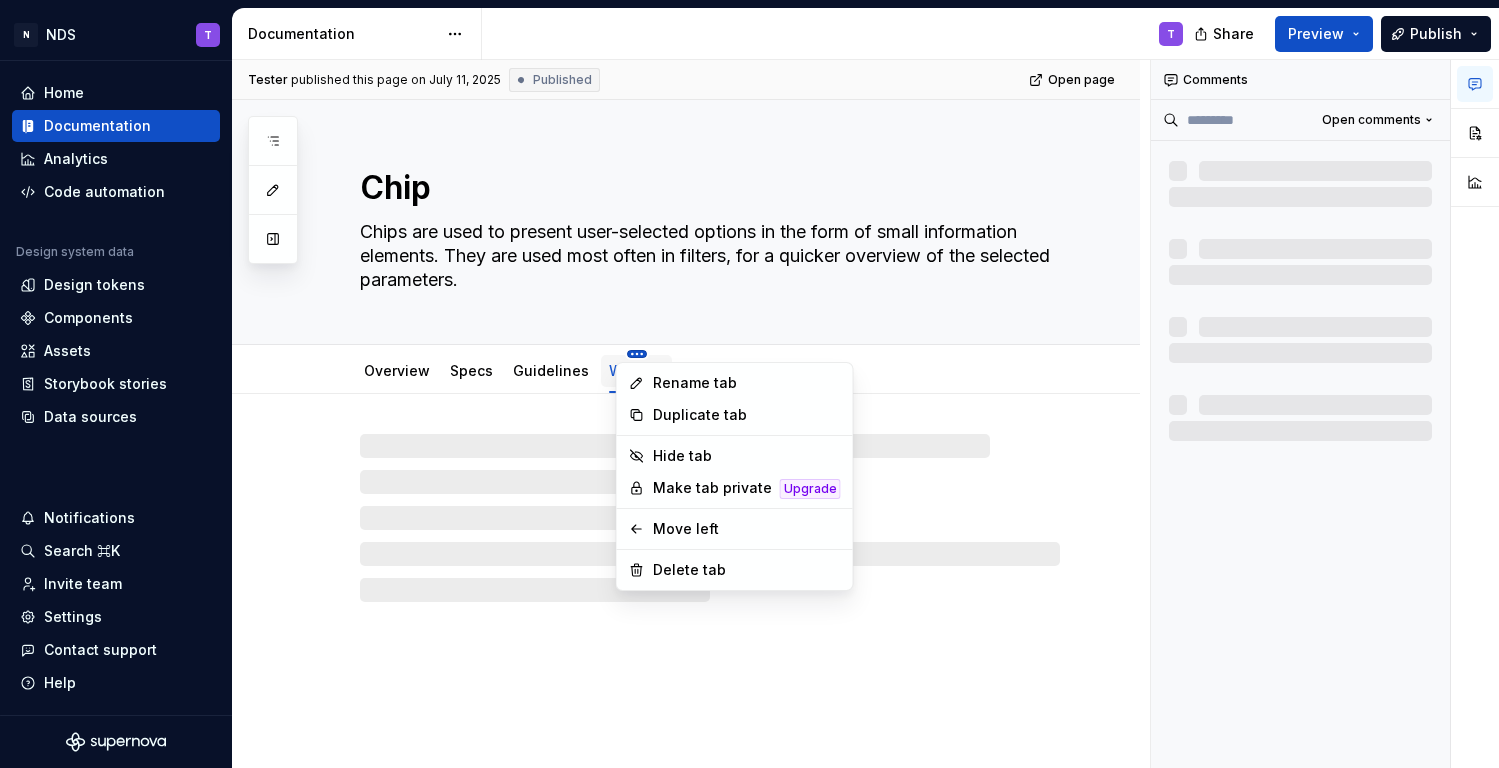 click on "Tester" at bounding box center [749, 384] 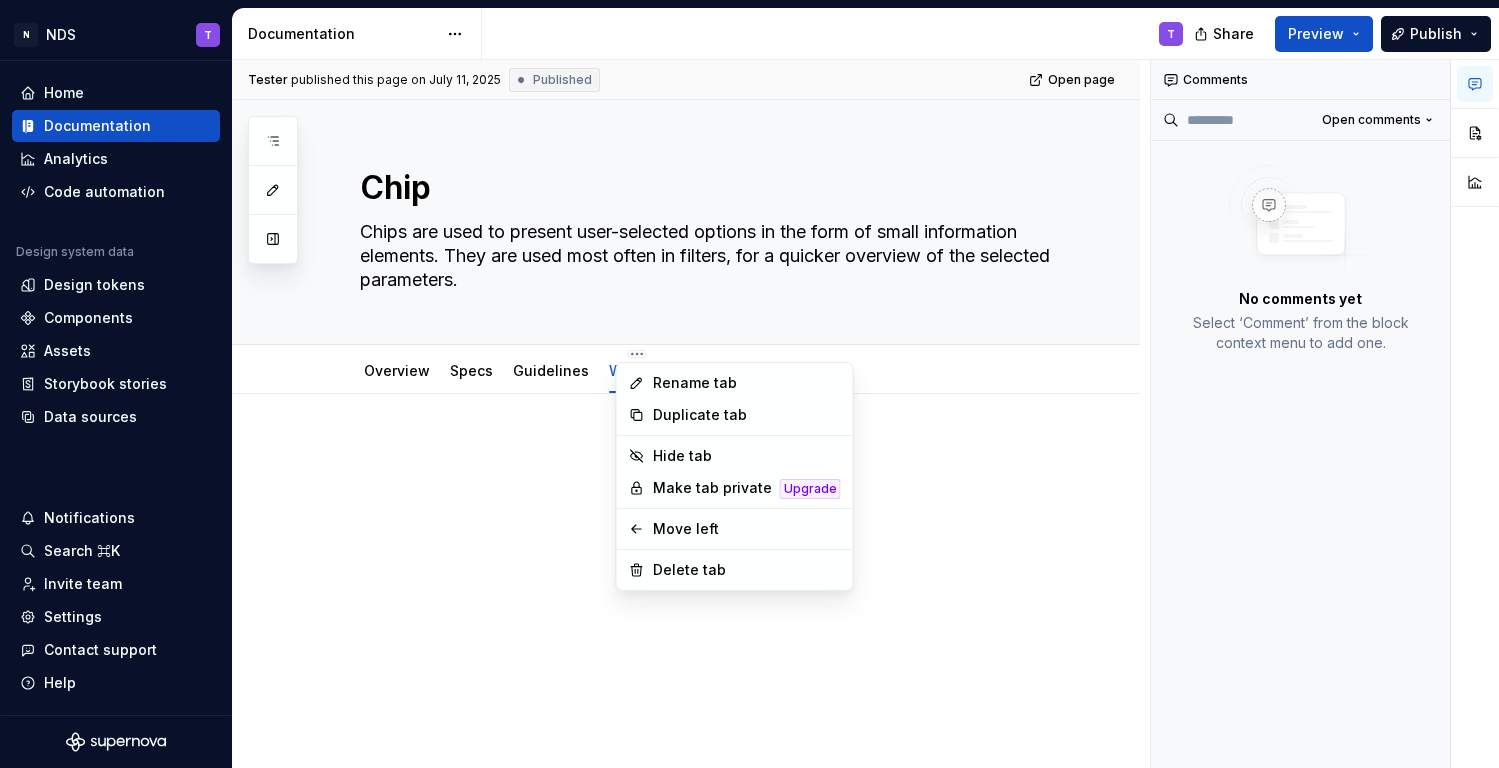 type on "*" 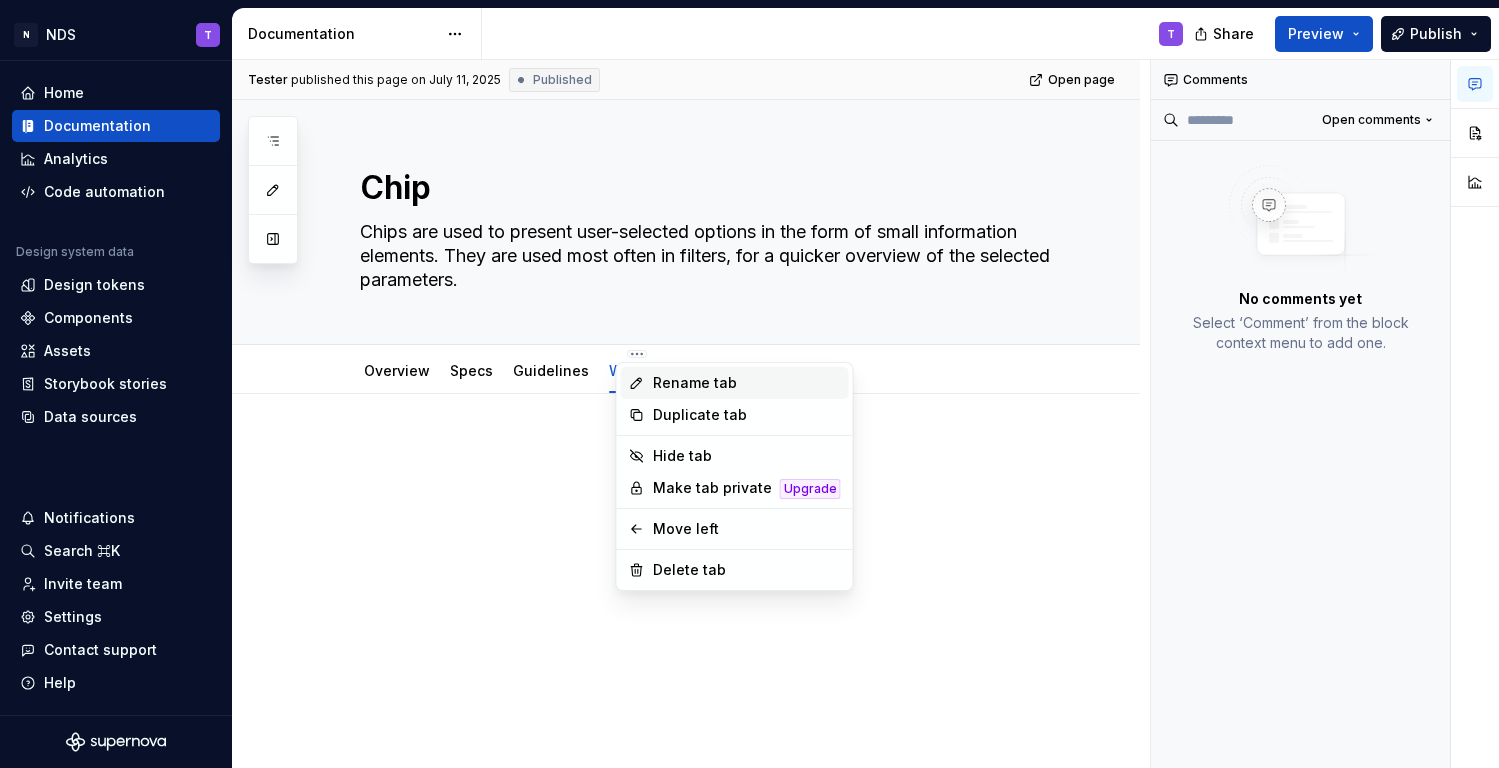 click on "Rename tab" at bounding box center [747, 383] 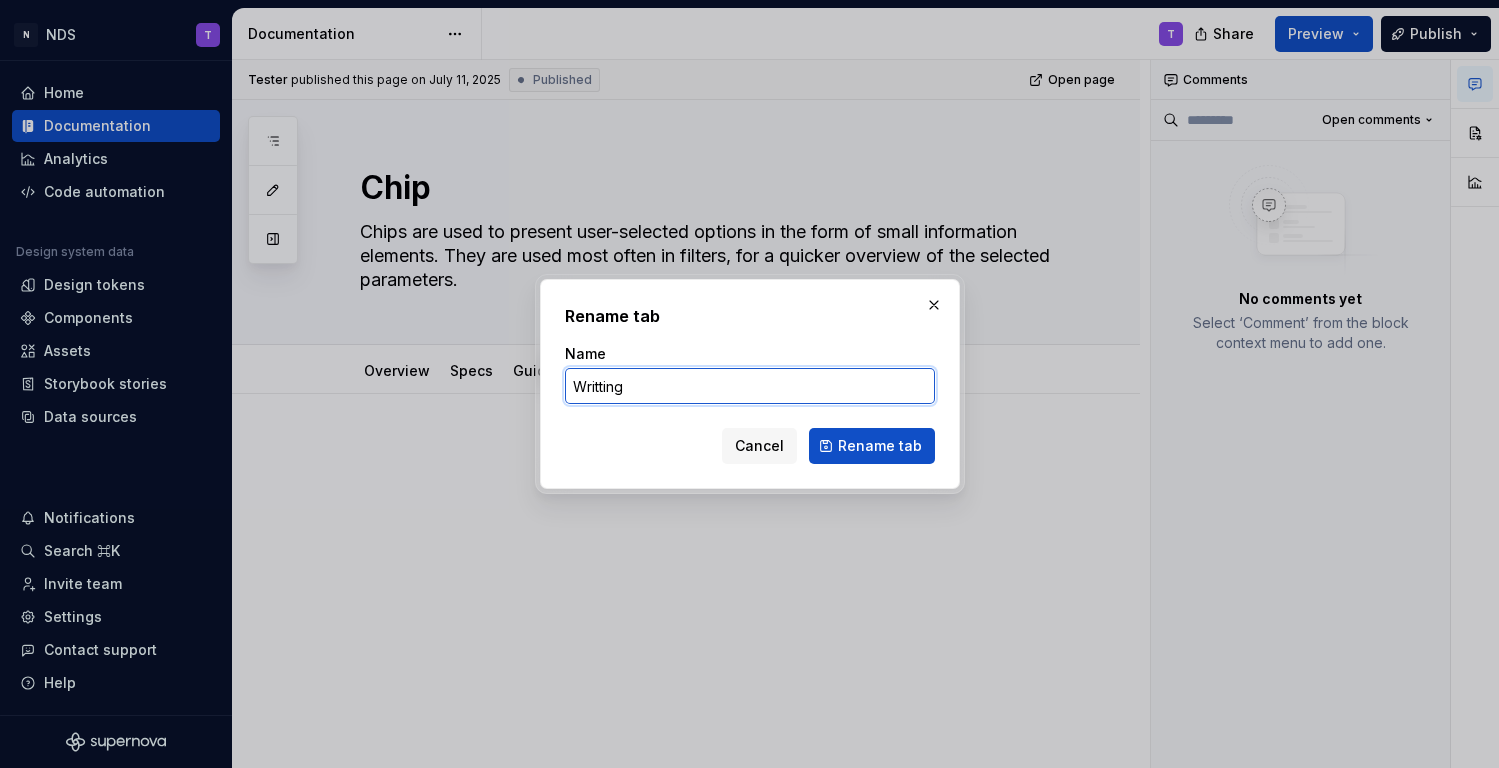 click on "Writting" at bounding box center (750, 386) 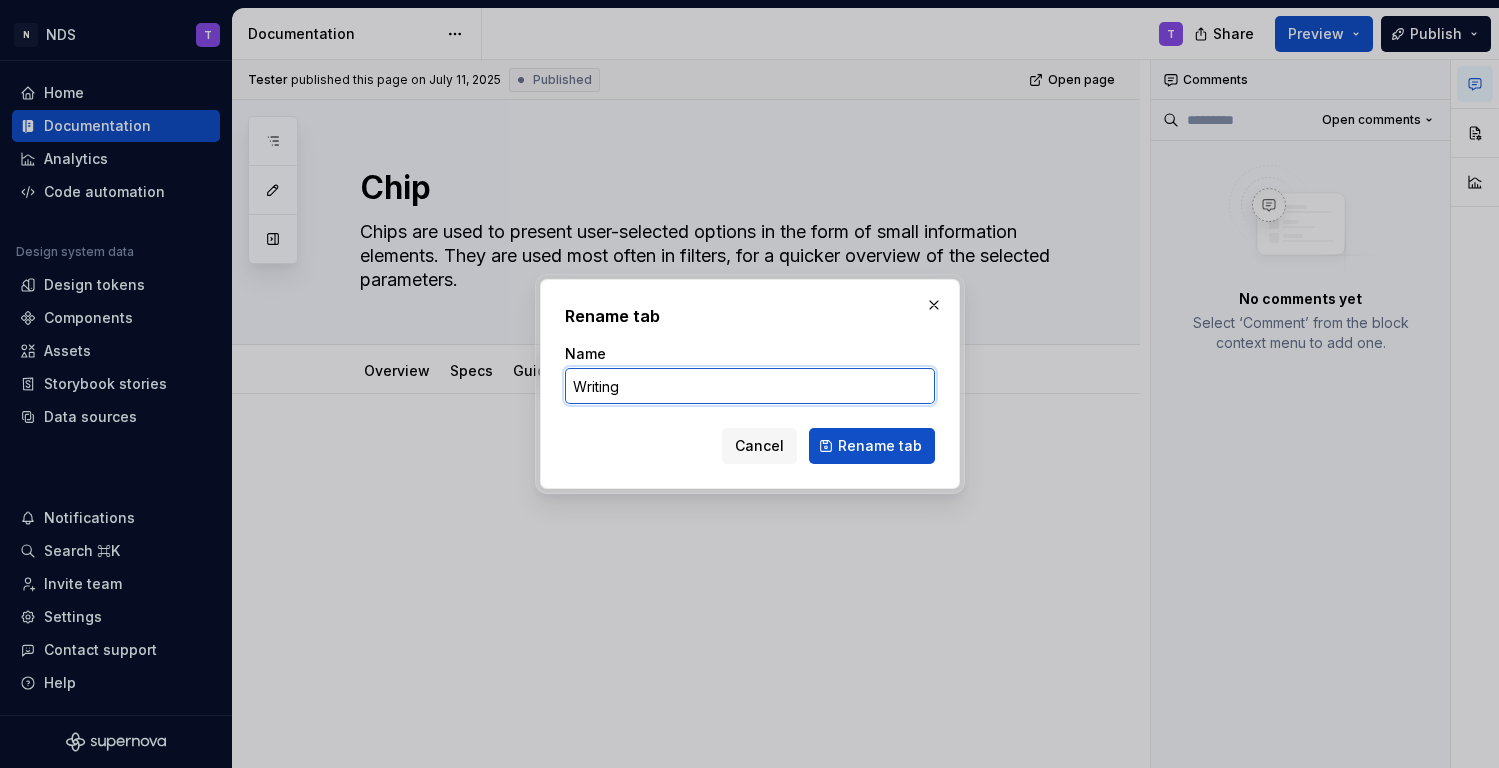 click on "Rename tab" at bounding box center [872, 446] 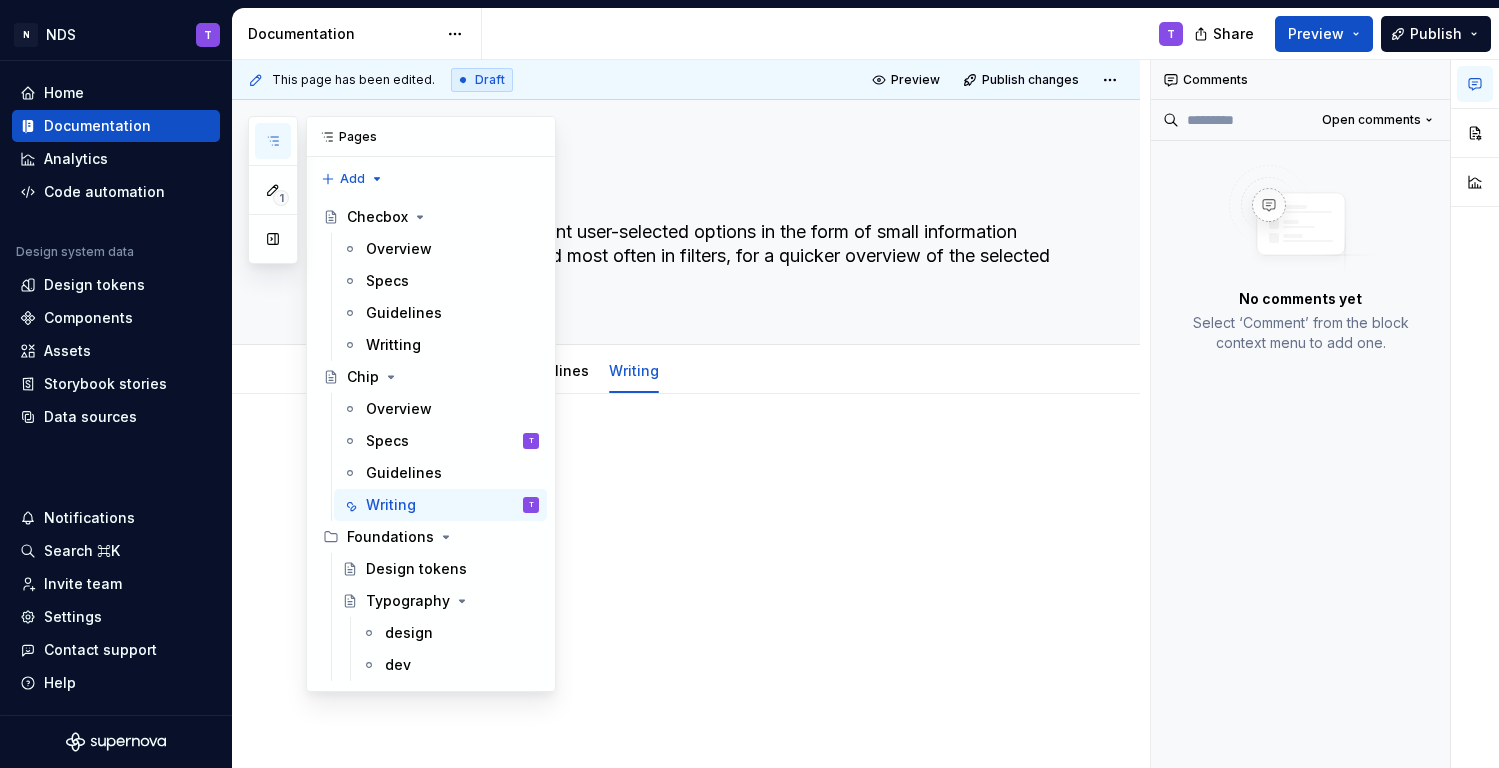click 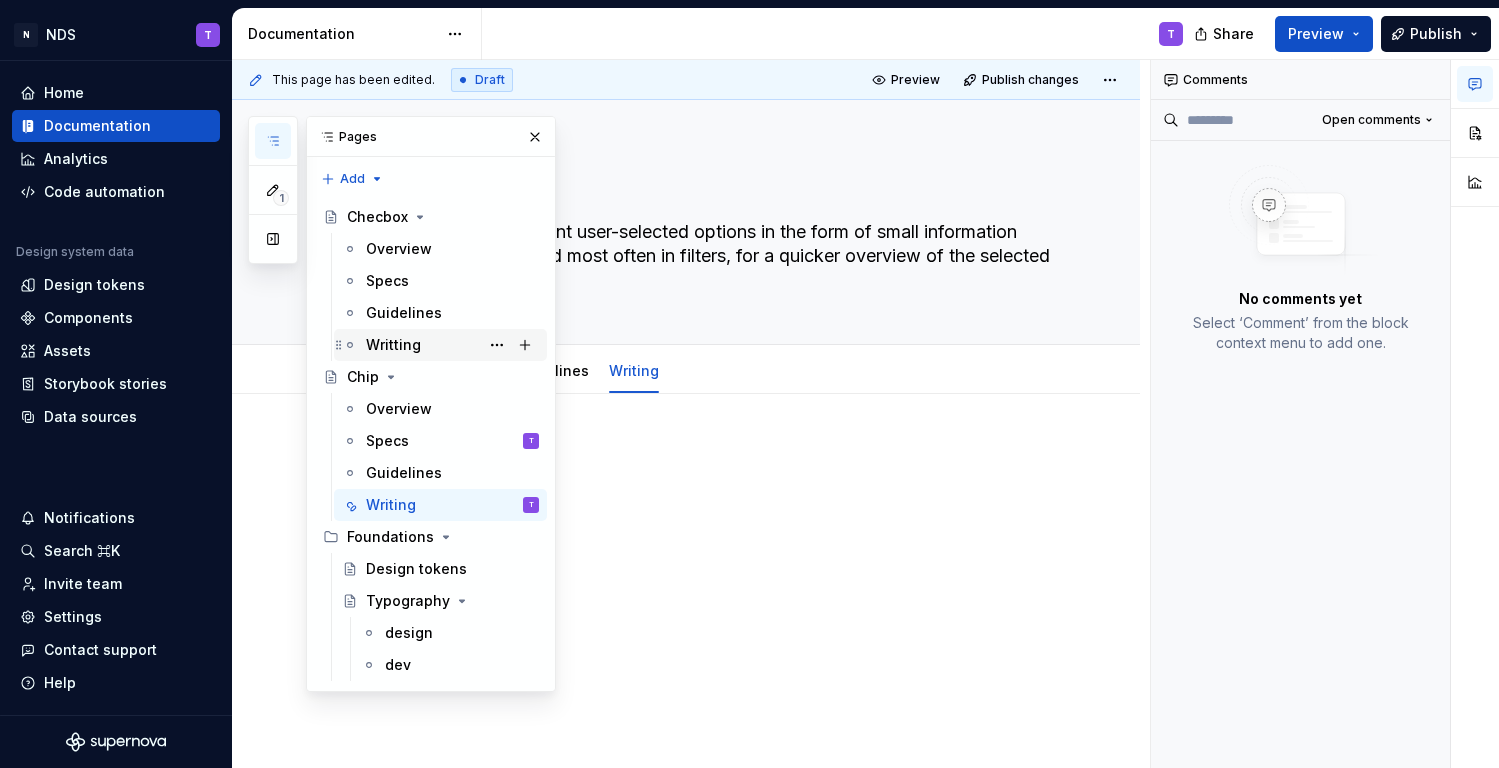 click on "Writting" at bounding box center [393, 345] 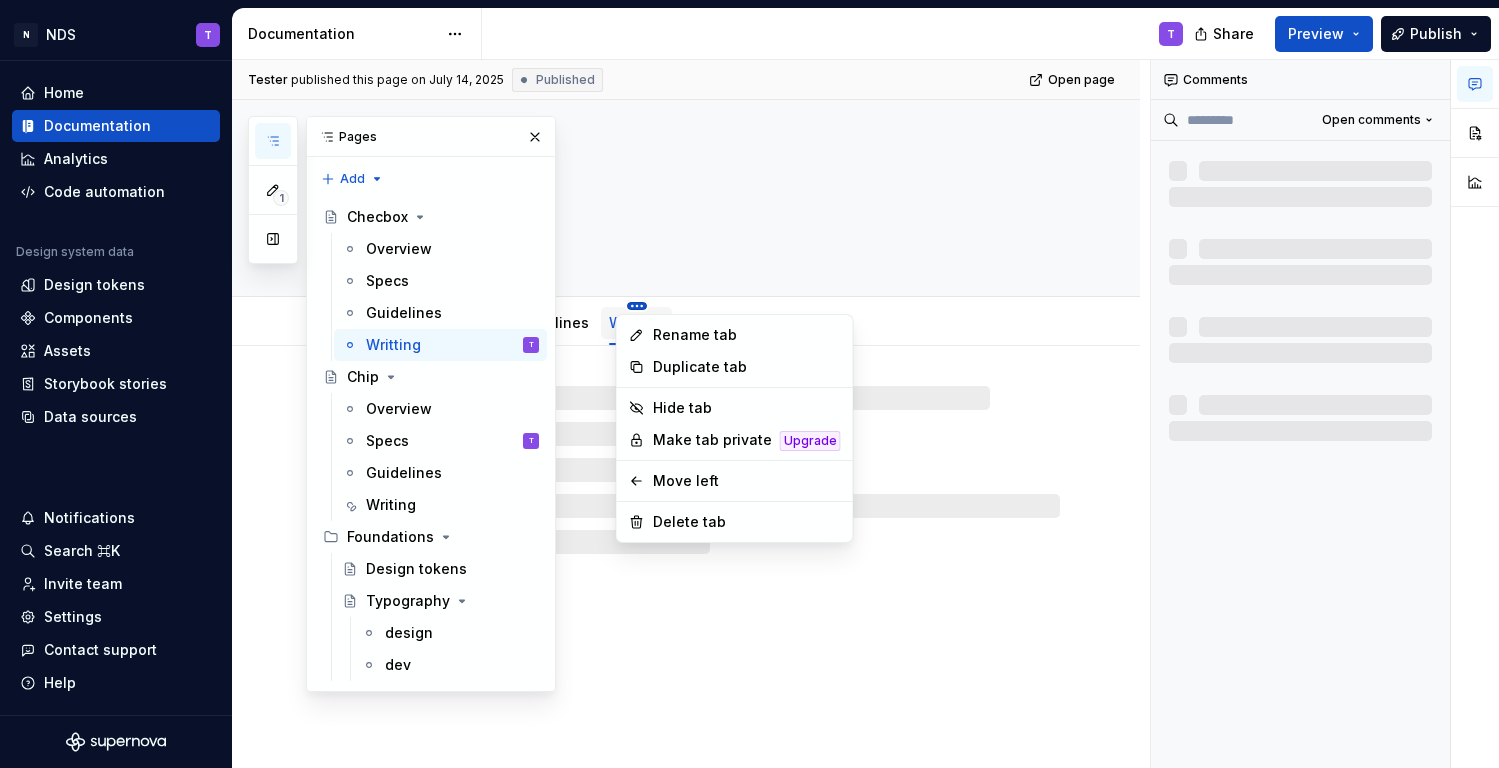 click on "Tester   published this page  on July 14, 2025" at bounding box center [749, 384] 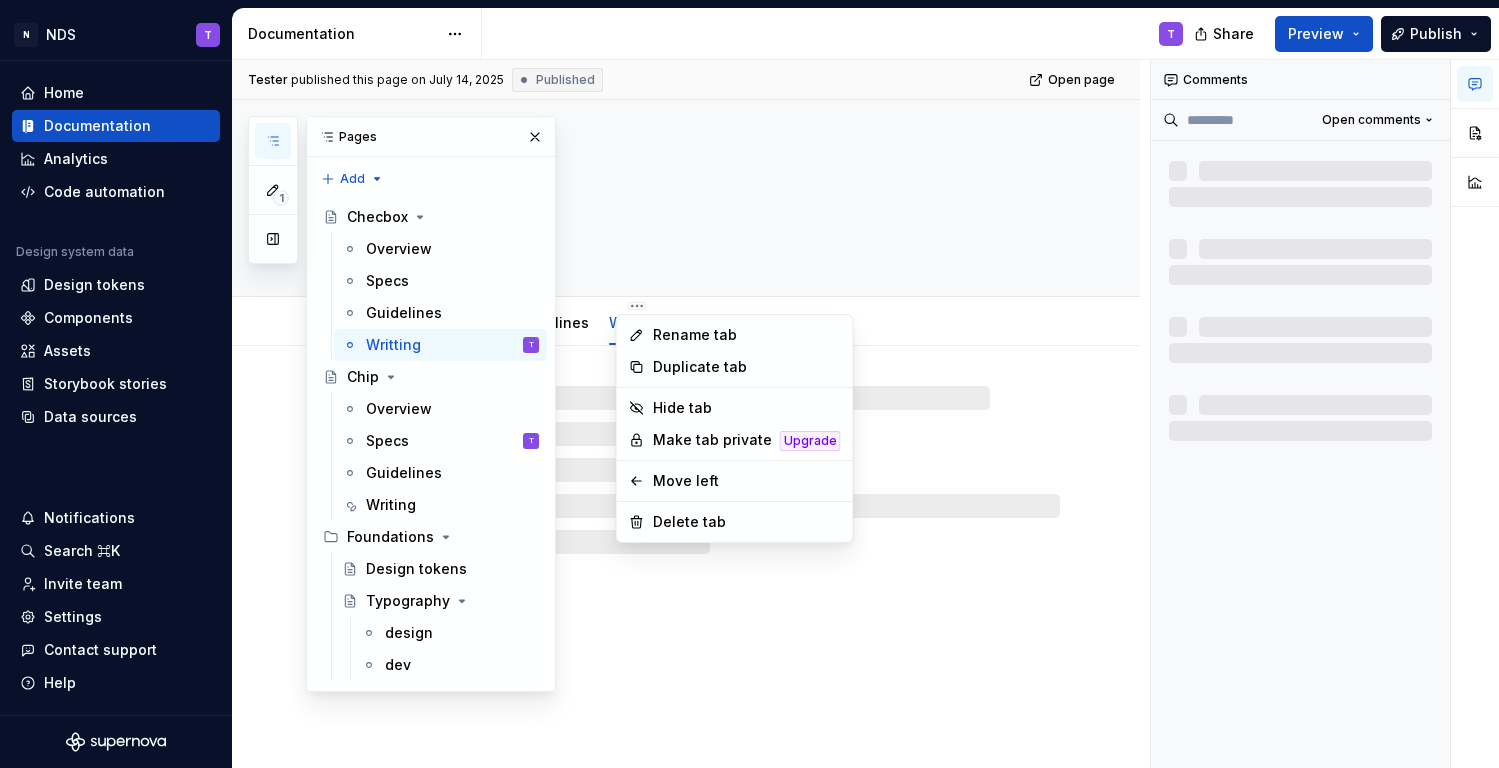 type on "*" 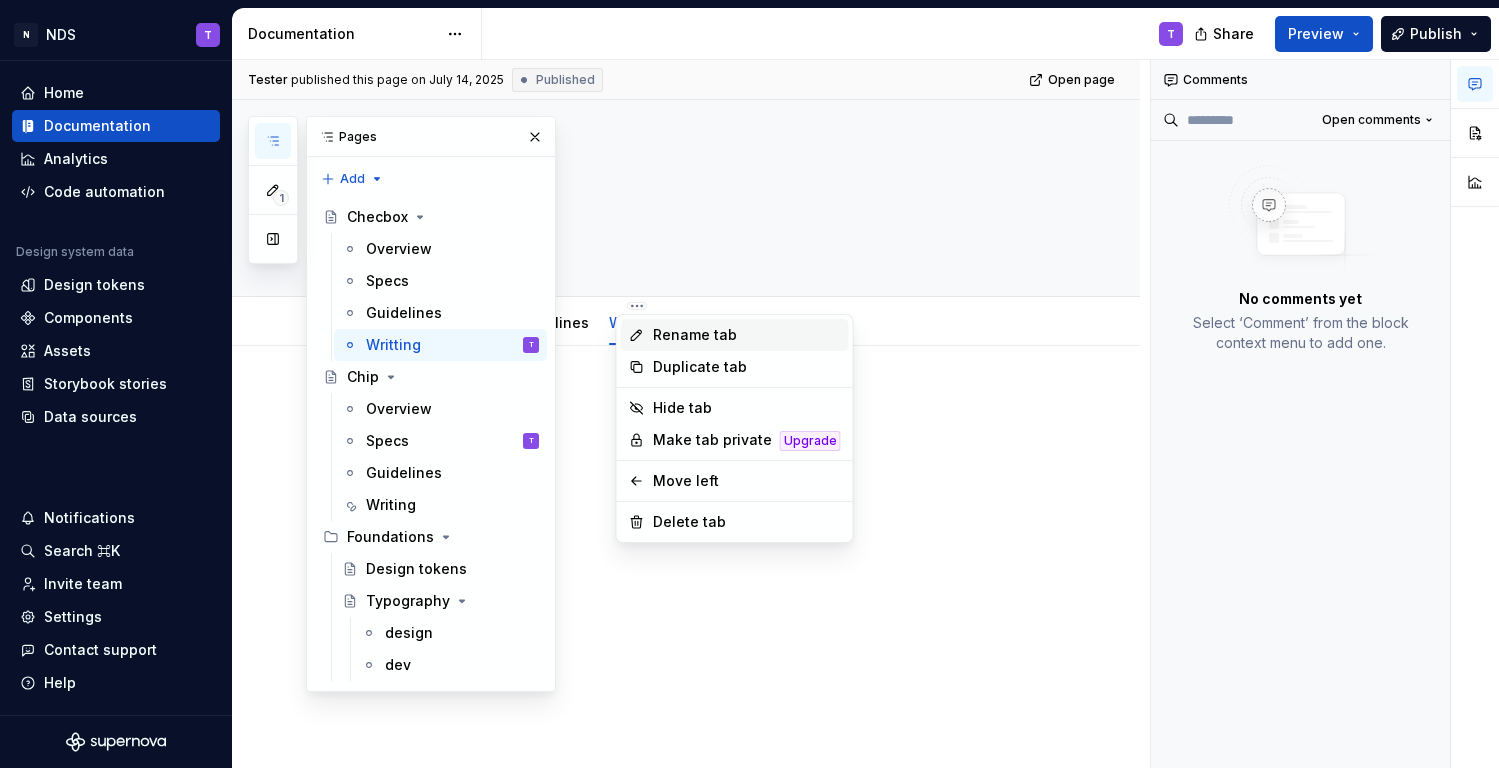 click on "Rename tab" at bounding box center (747, 335) 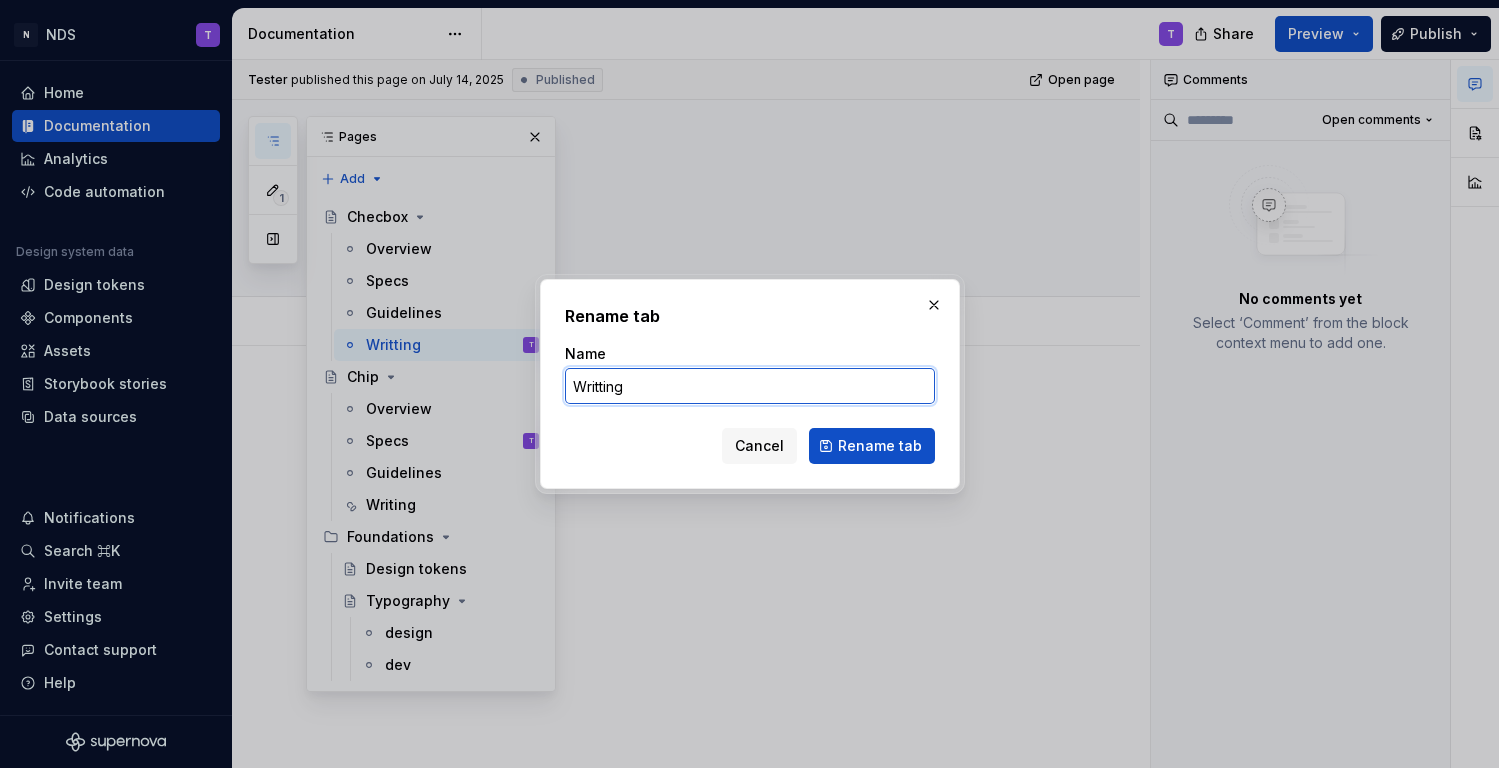 drag, startPoint x: 600, startPoint y: 388, endPoint x: 635, endPoint y: 382, distance: 35.510563 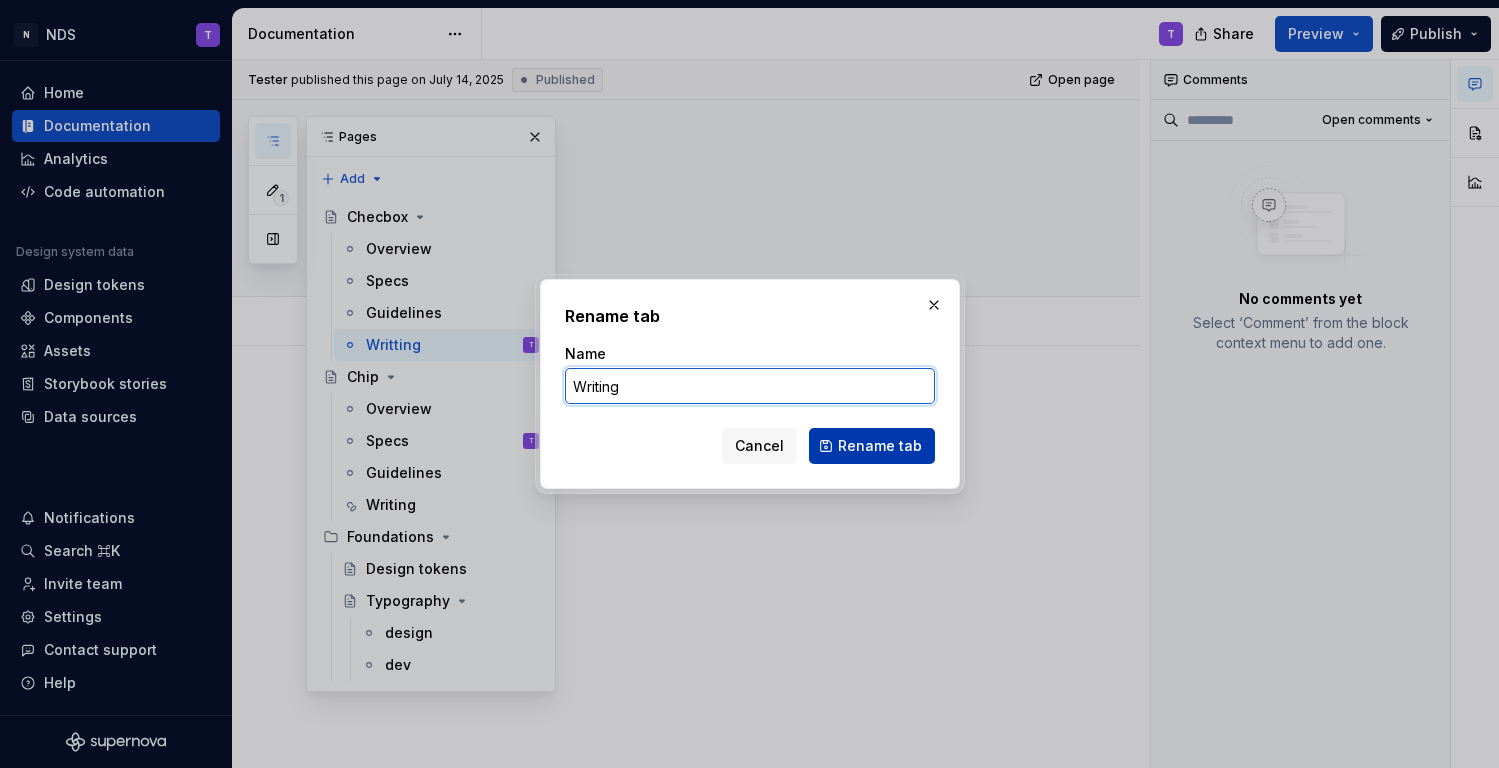 type on "Writing" 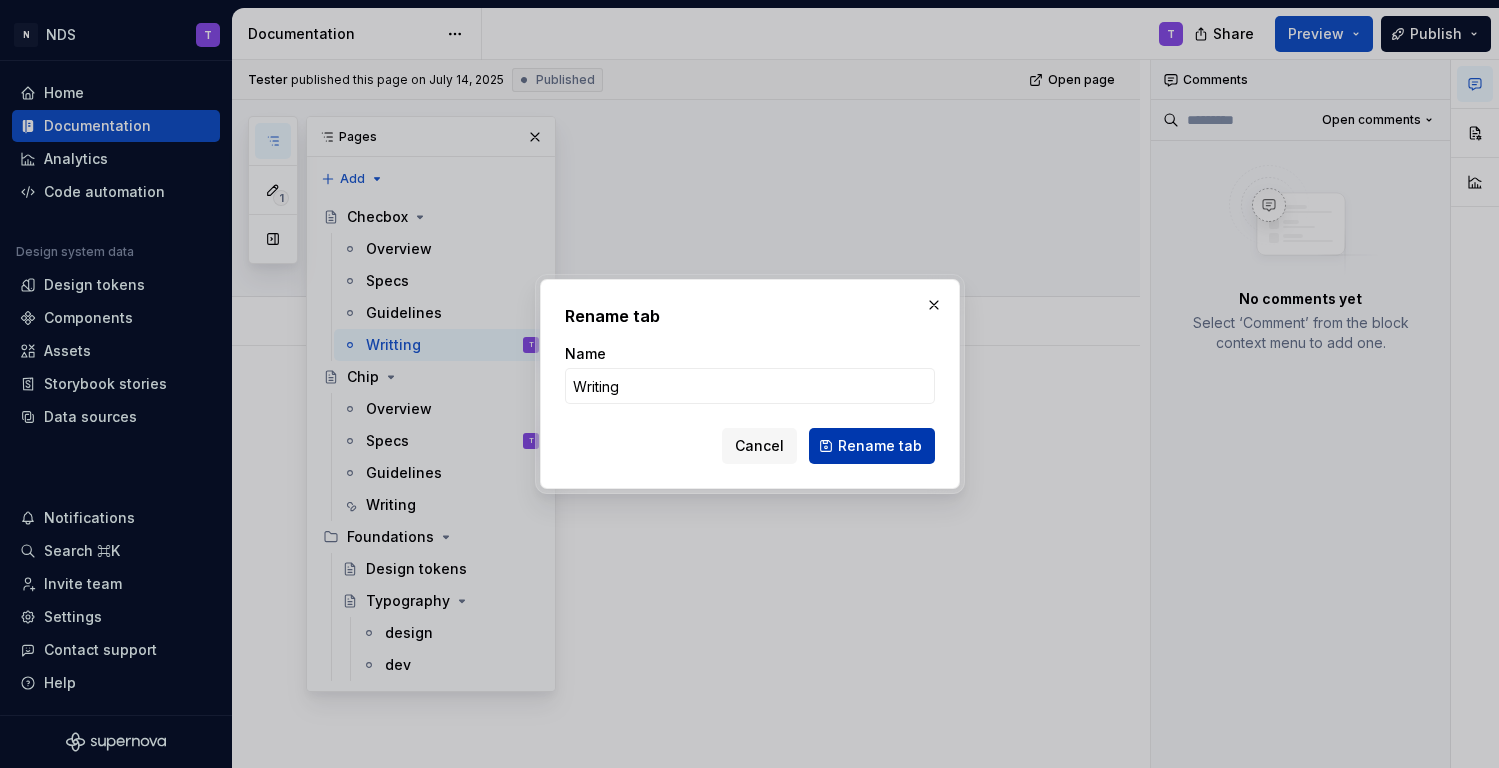 click on "Rename tab" at bounding box center (880, 446) 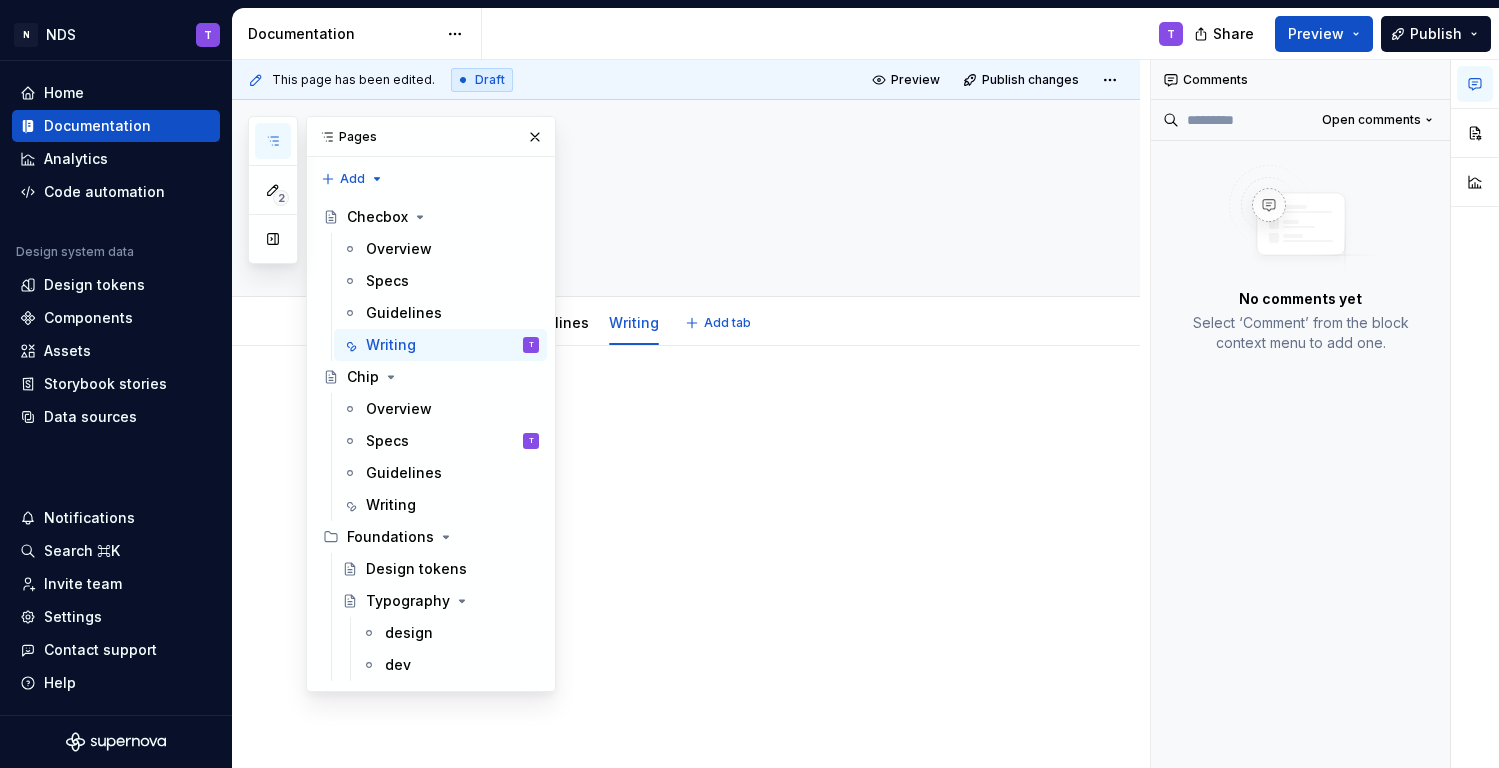 click at bounding box center [710, 432] 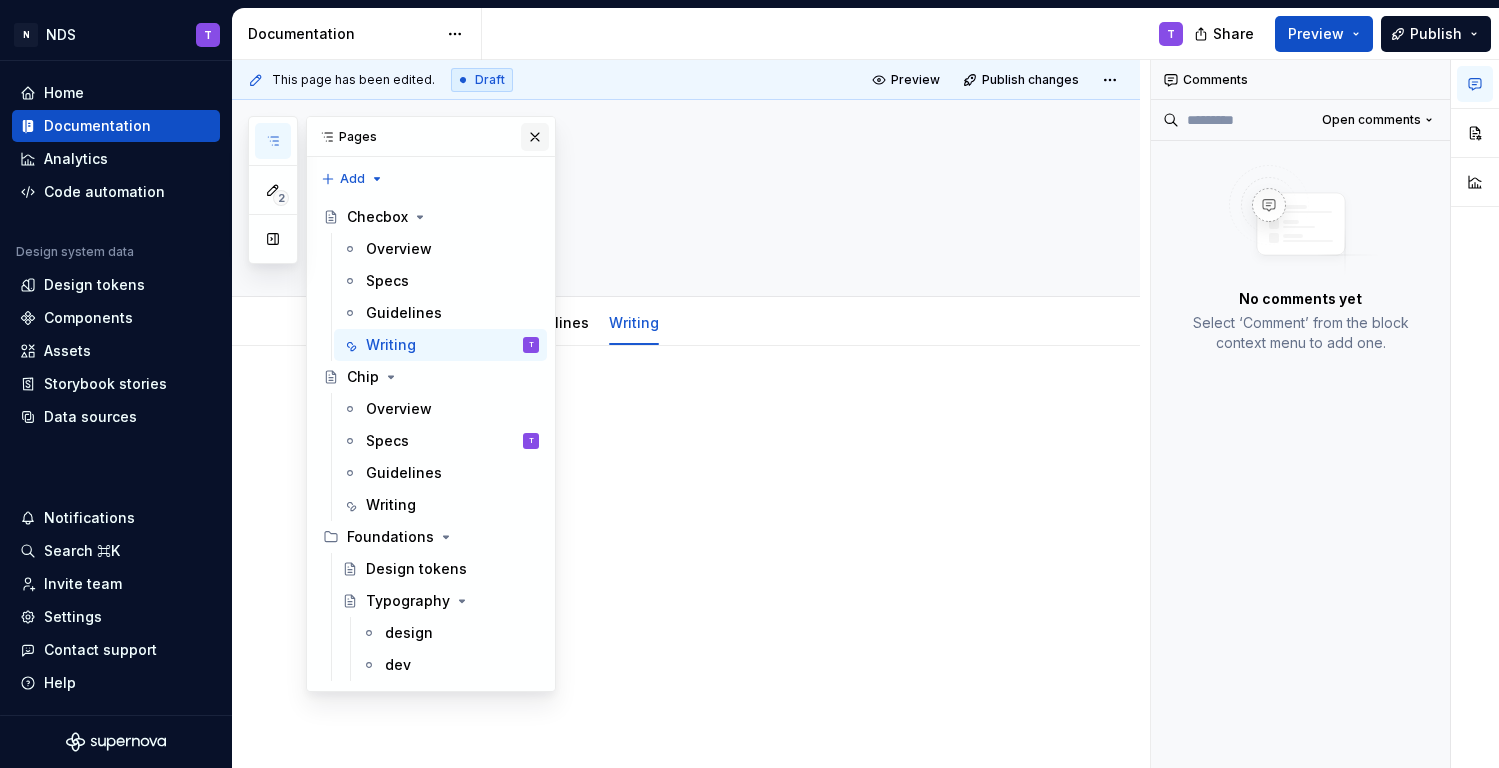 click at bounding box center [535, 137] 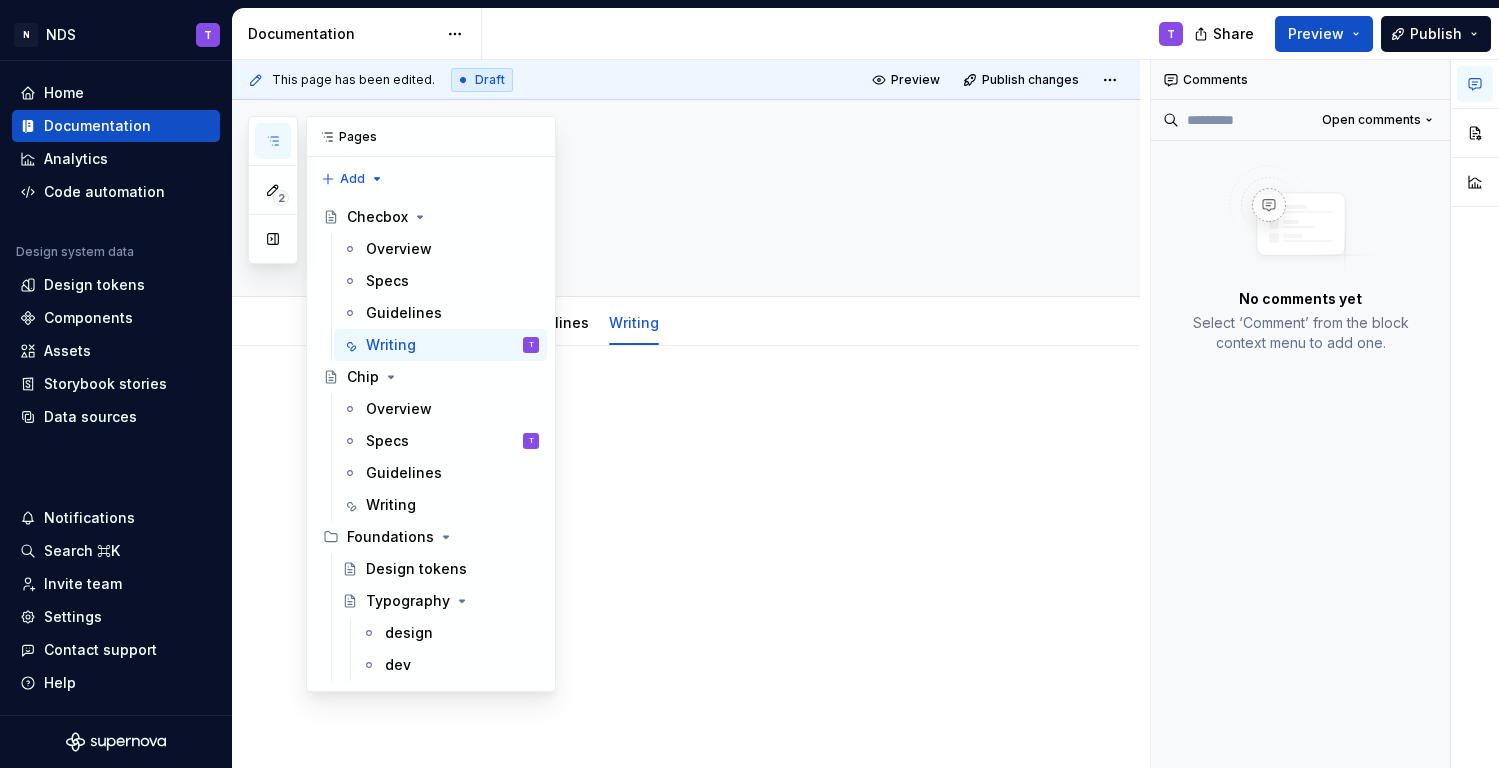 click at bounding box center [273, 141] 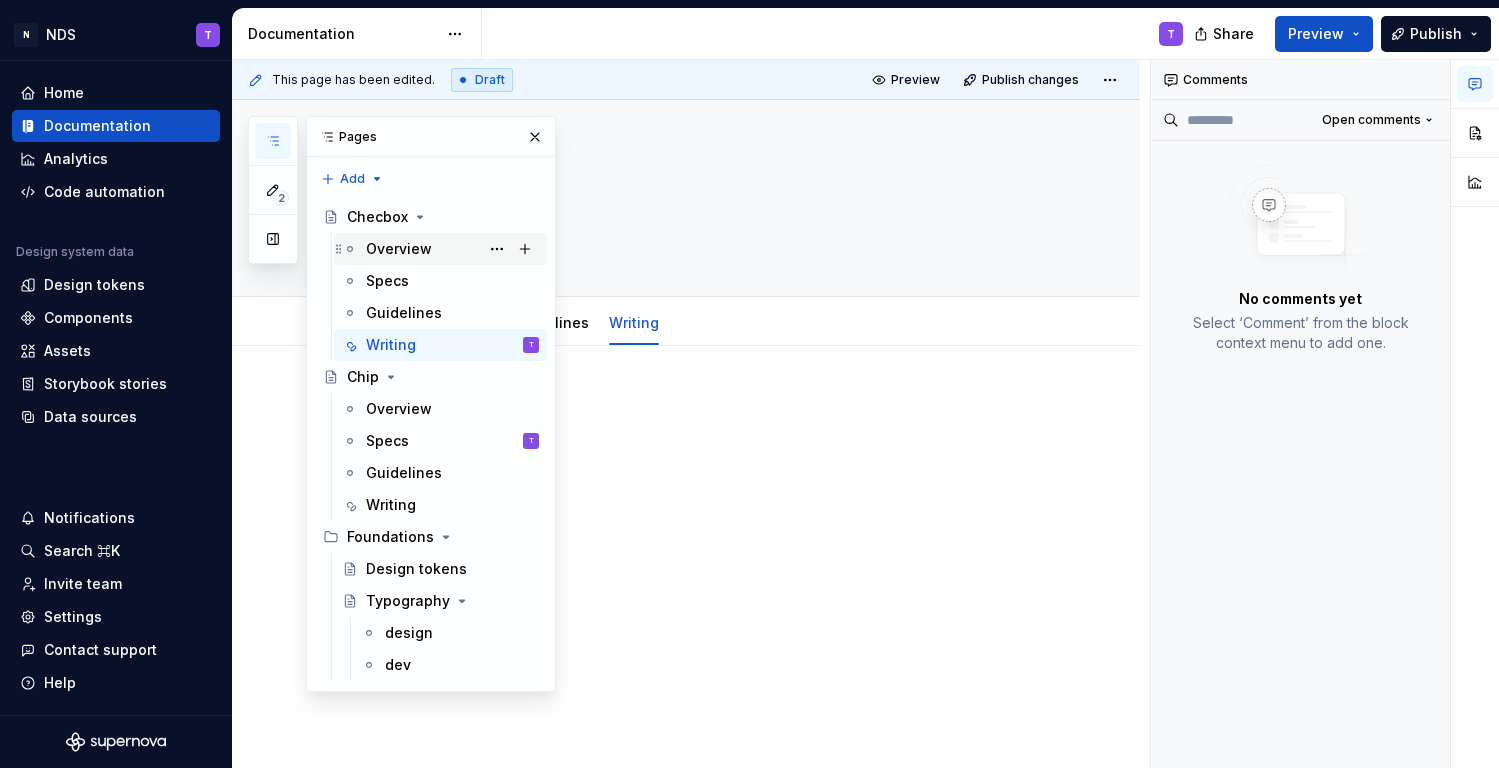 click on "Overview" at bounding box center [399, 249] 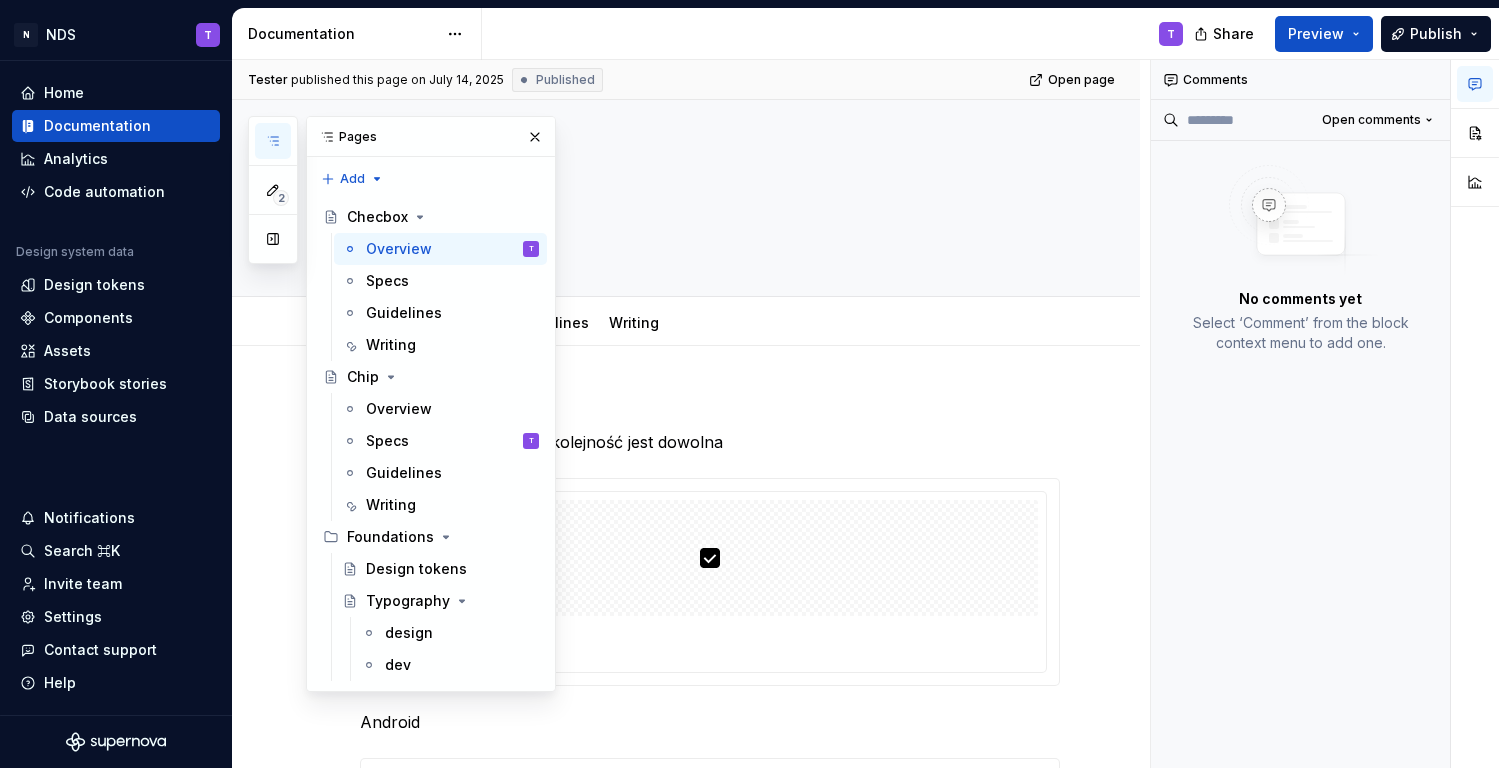 click on "Web jak wpisujemy ręcznie to kolejność jest dowolna ******** ******** *** Android ******** ******** ******* jak chcemy zrobić 1 box to jest kolejność alfabetyczna Android iOS WEB ******** ******** ******* ******** ******** *** ******** ******** ***" at bounding box center [686, 1137] 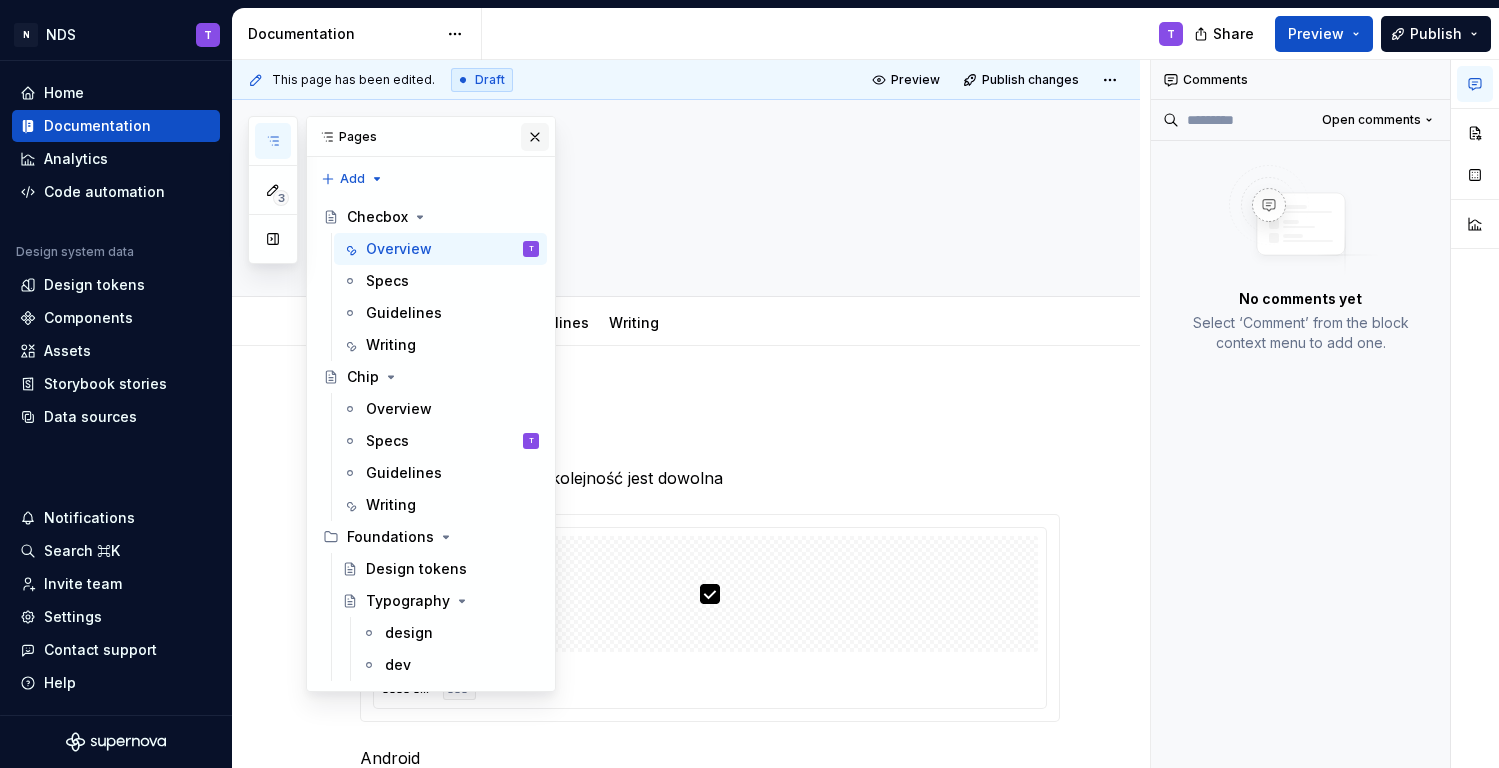 click at bounding box center [535, 137] 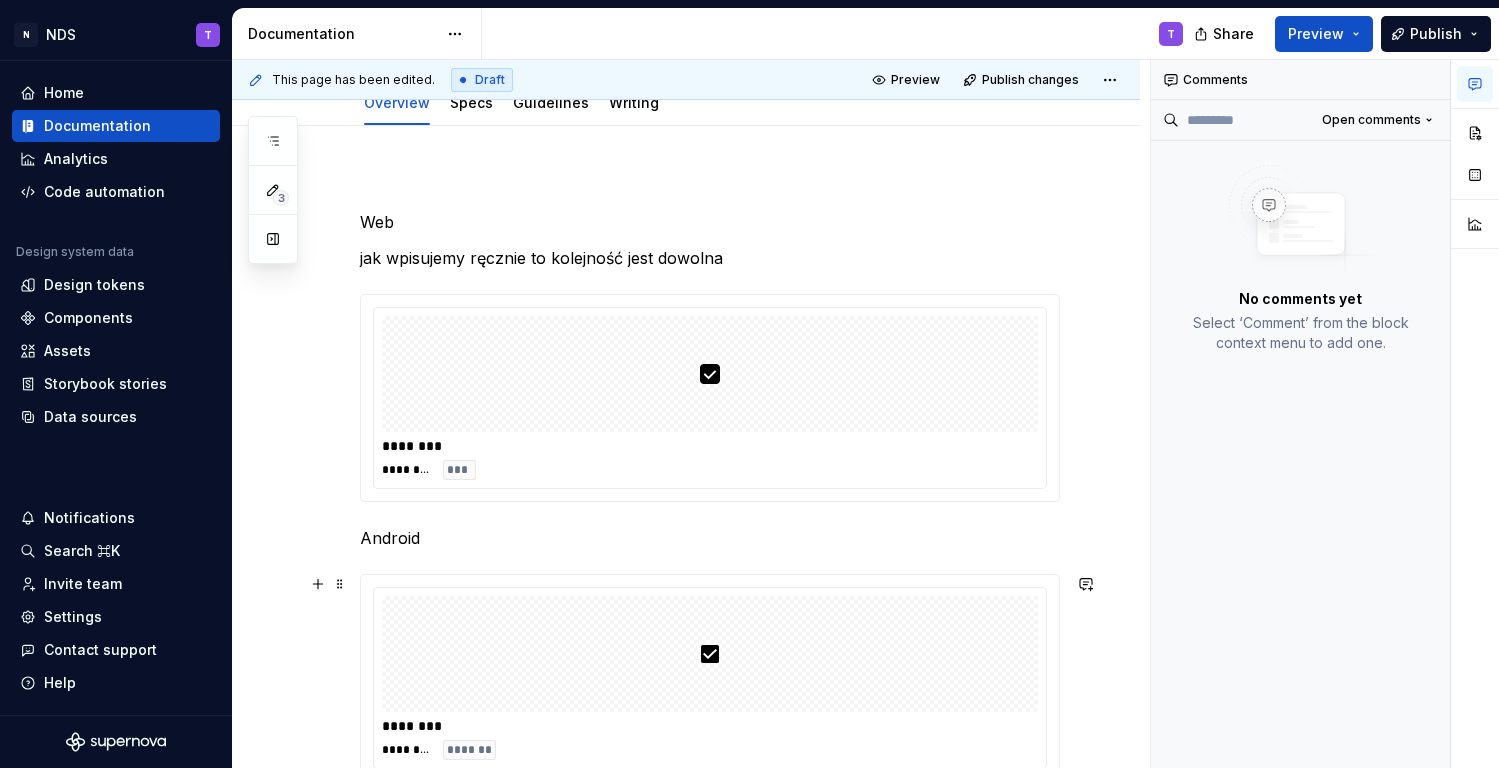 scroll, scrollTop: 111, scrollLeft: 0, axis: vertical 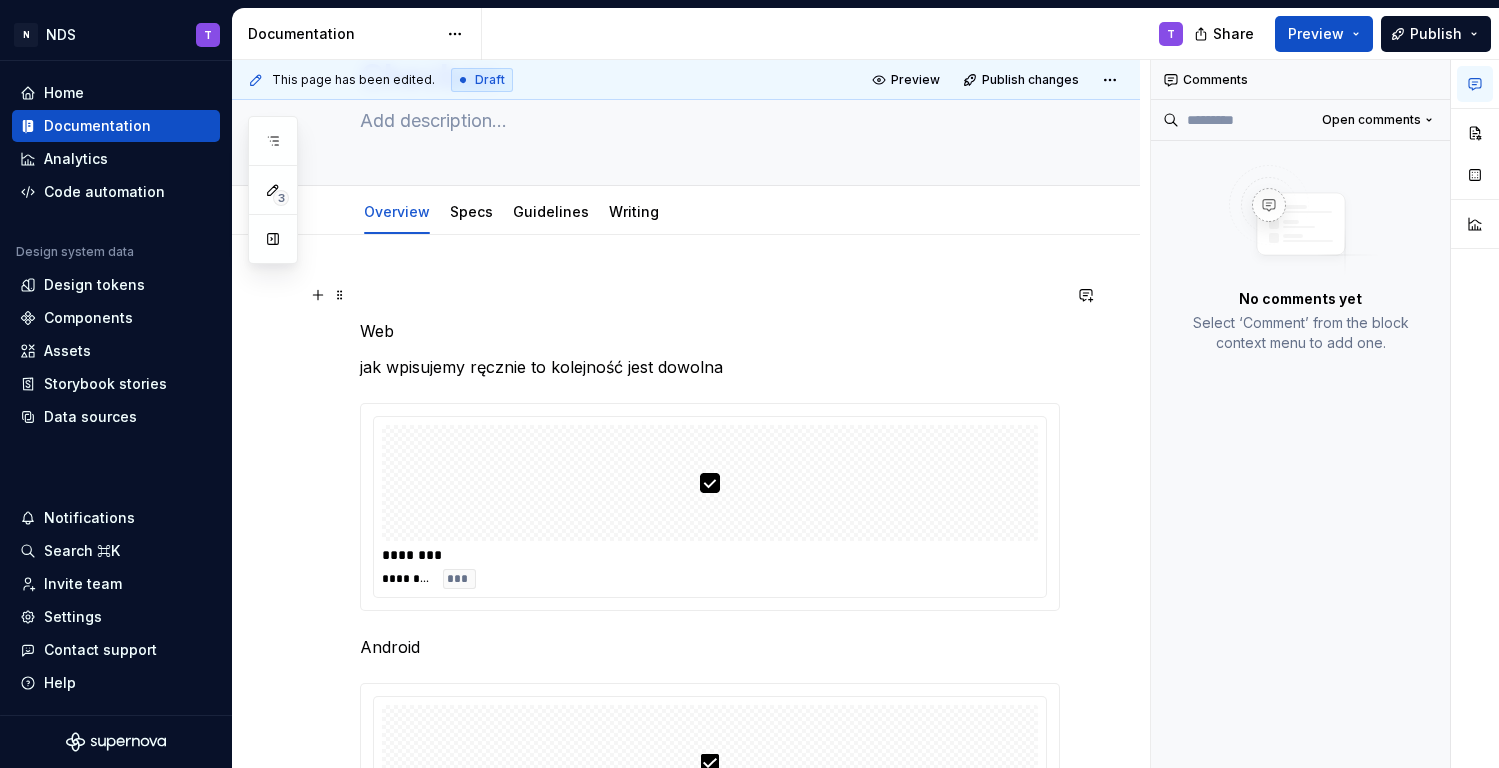 click at bounding box center (710, 295) 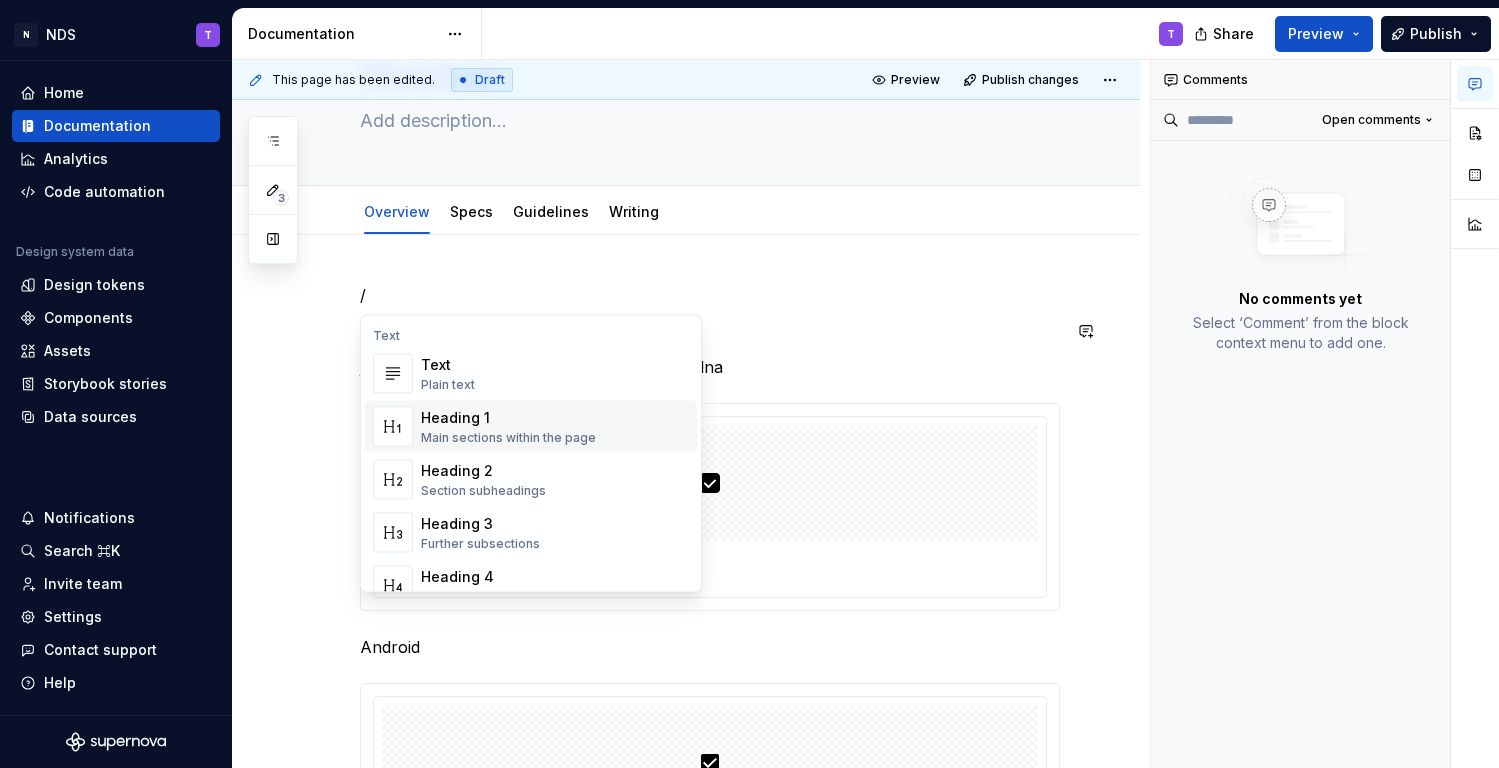 type on "*" 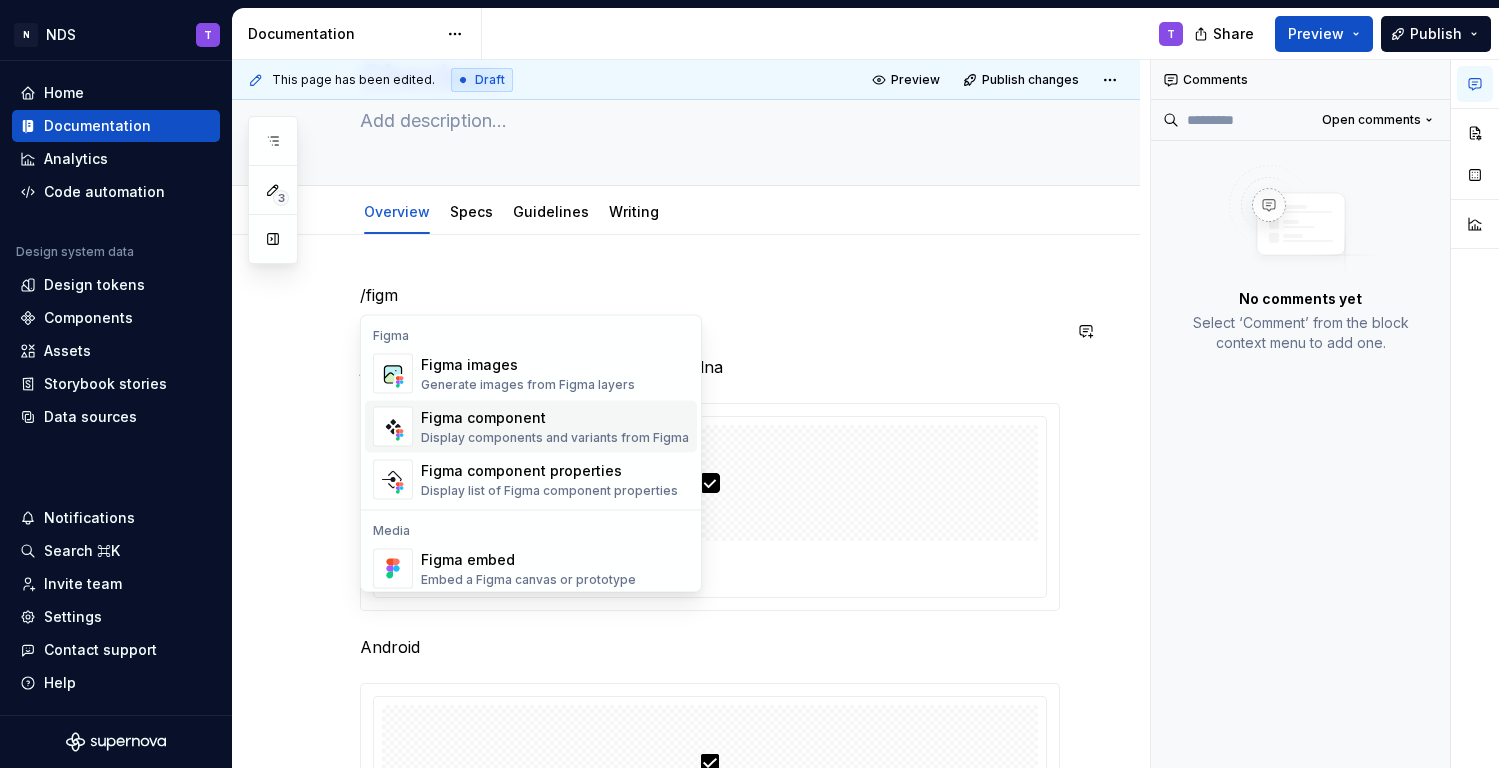 click on "Display components and variants from Figma" at bounding box center [555, 438] 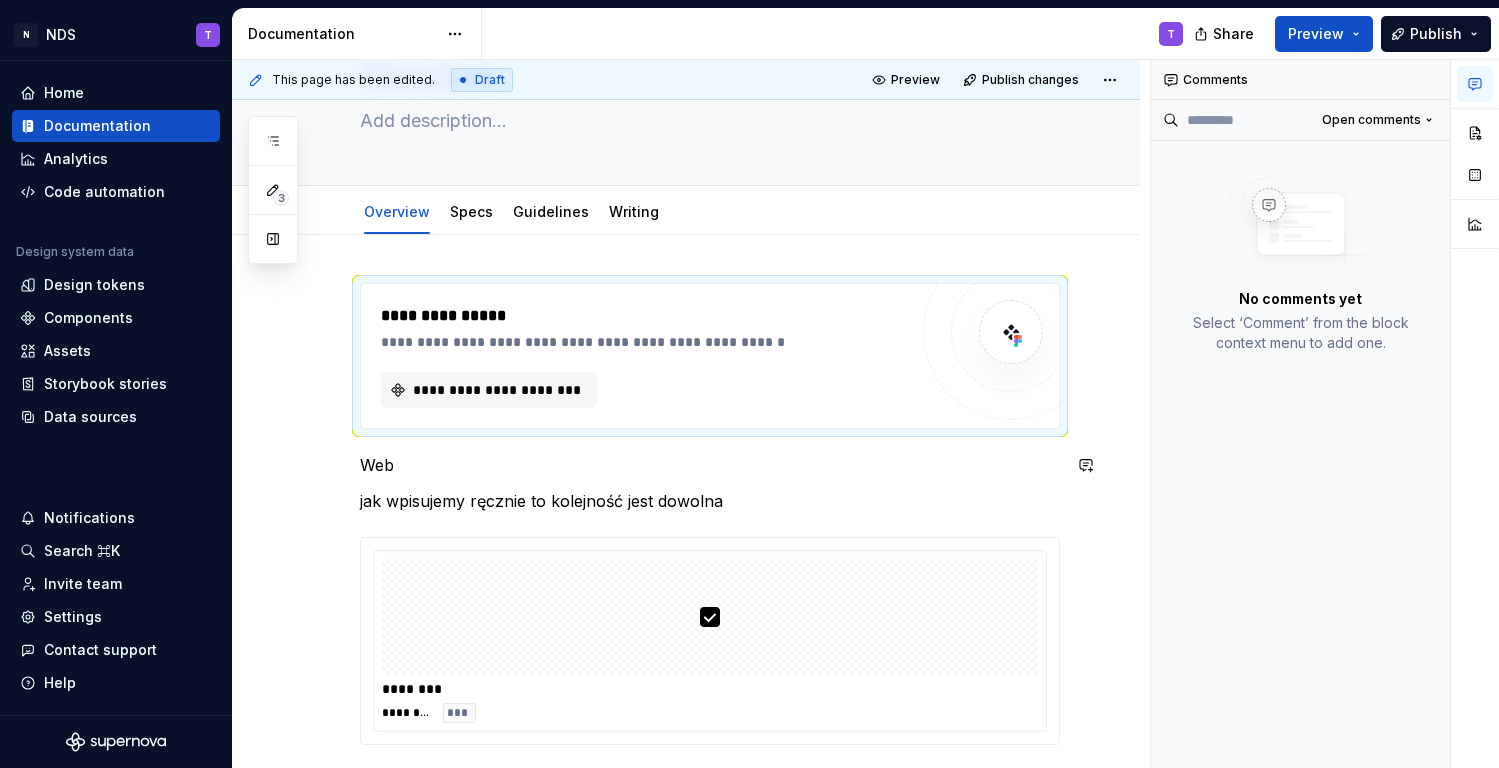 type on "*" 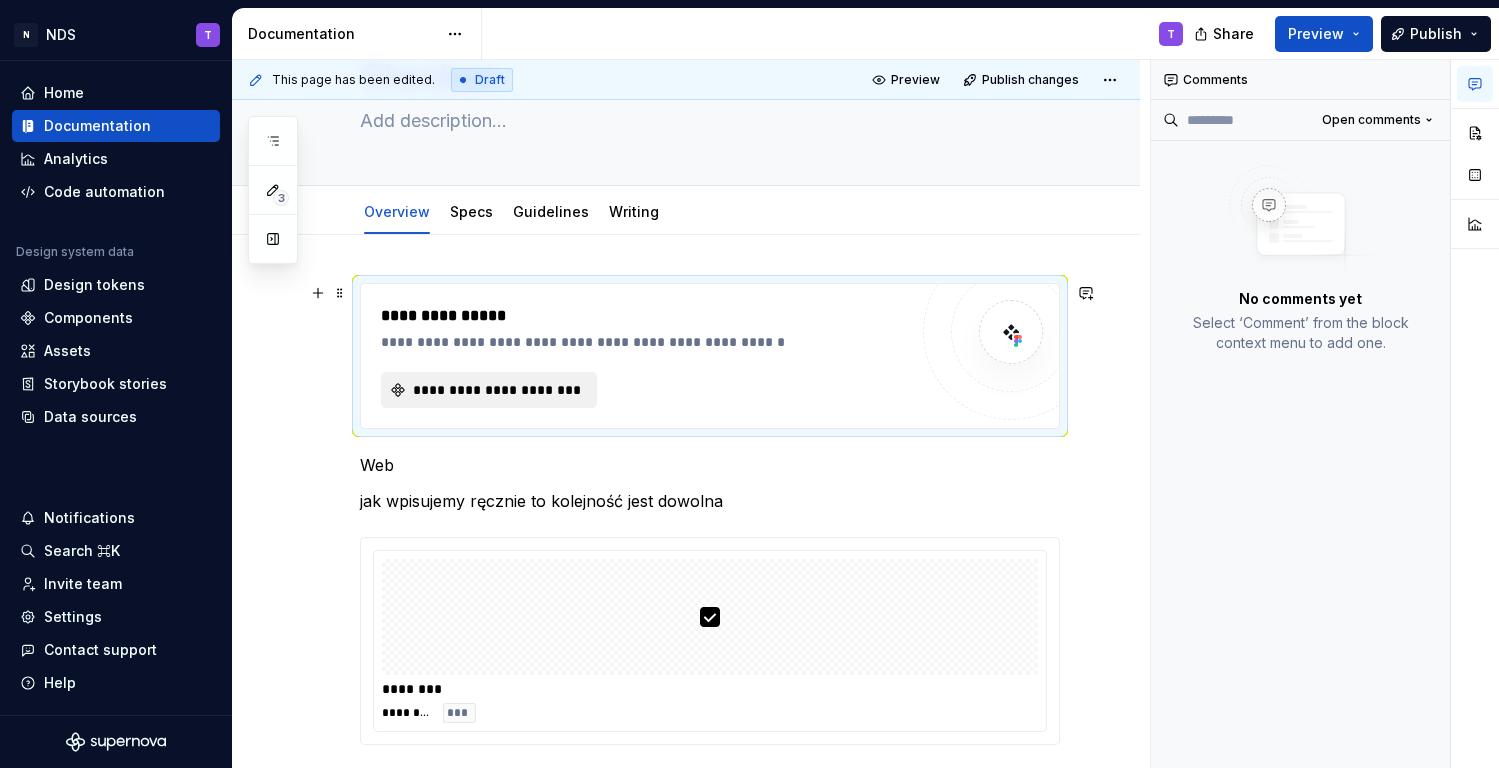click on "**********" at bounding box center [497, 390] 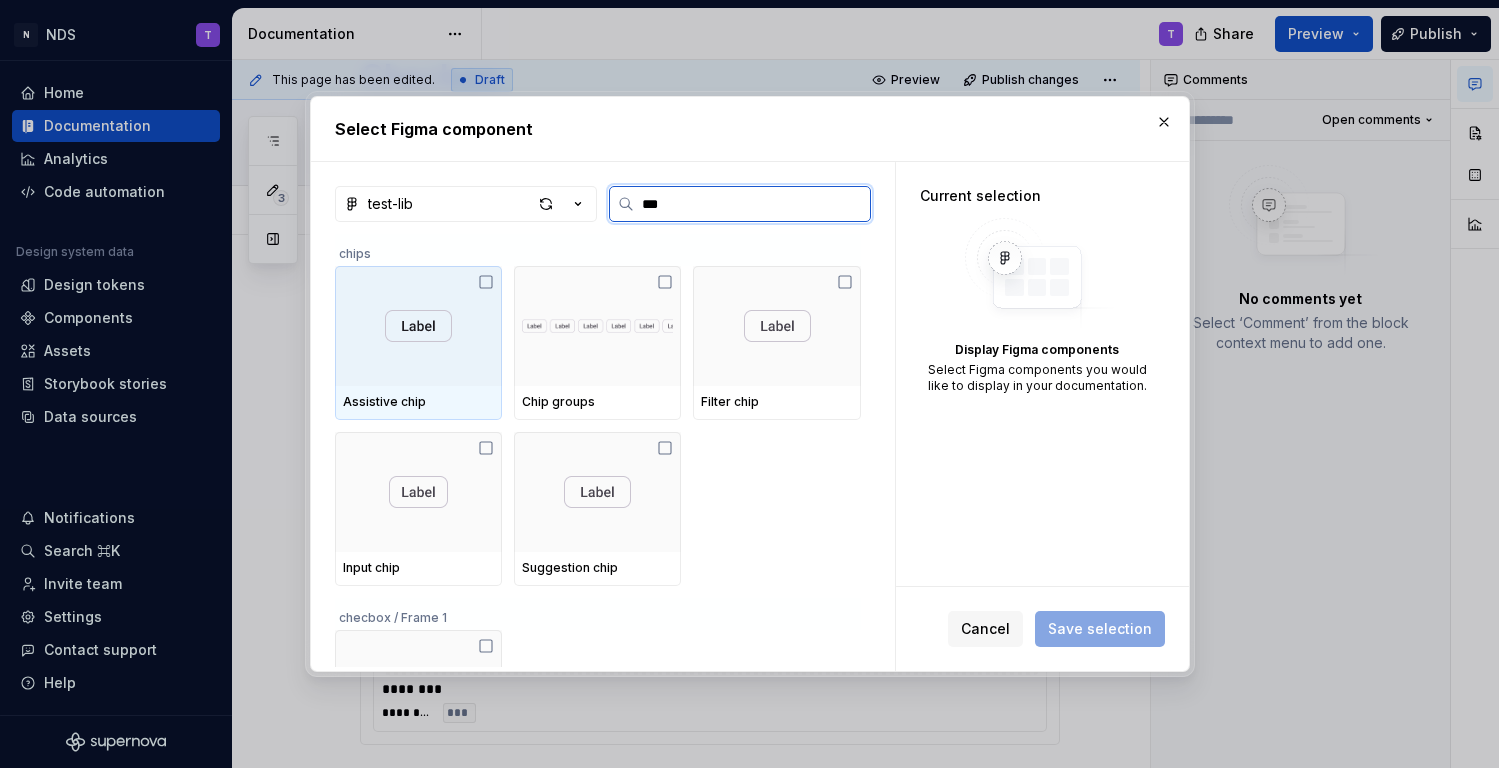 type on "****" 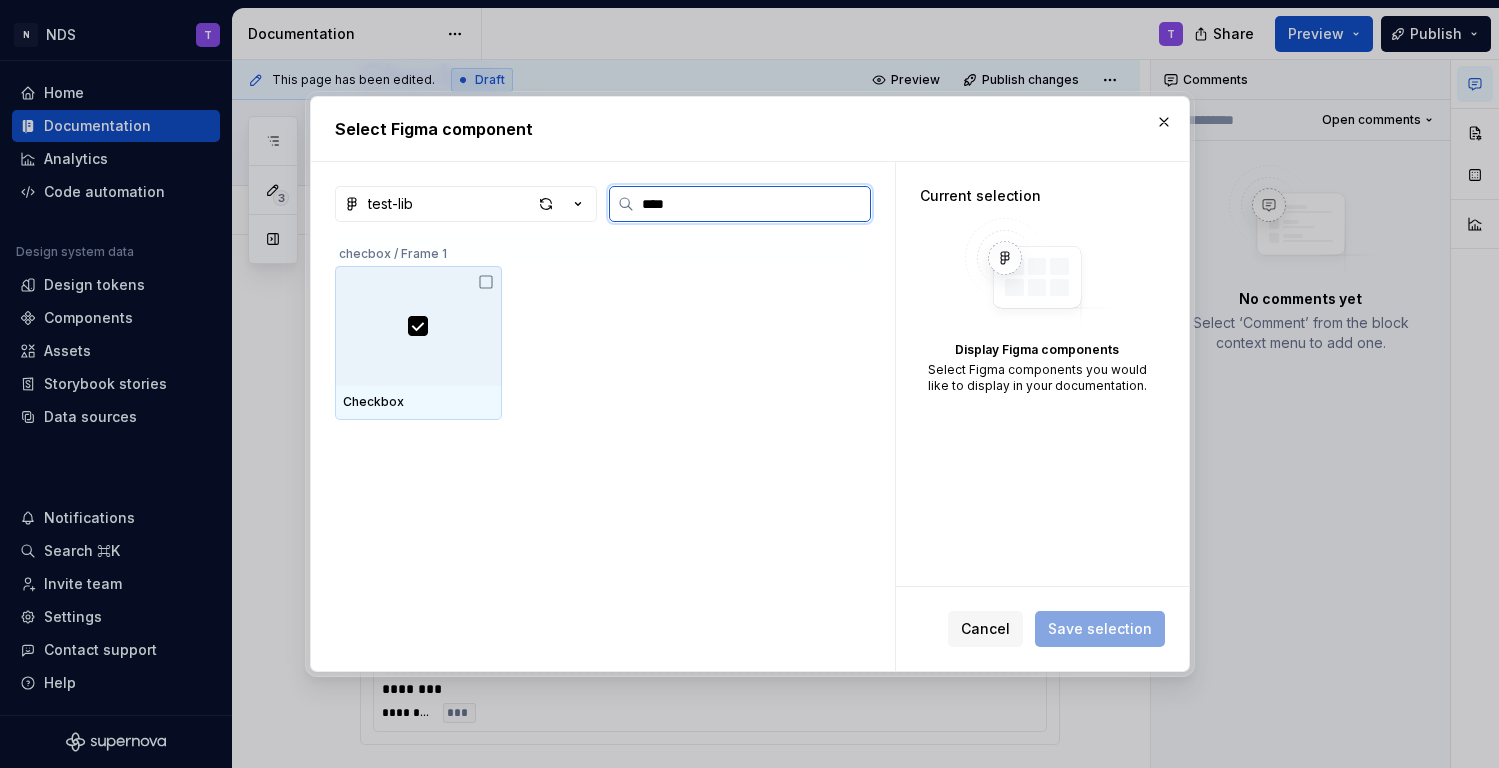 click at bounding box center (418, 326) 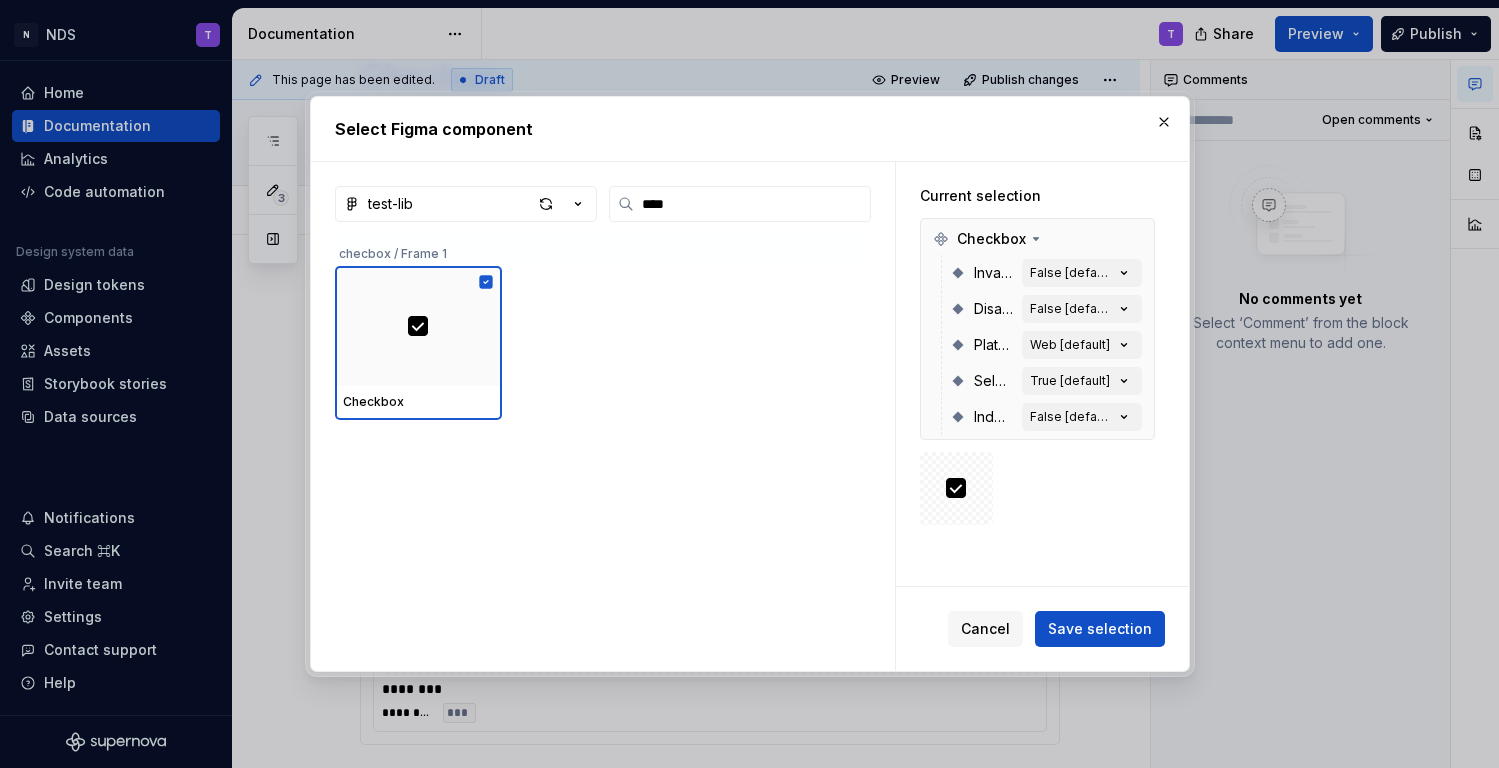 click on "Save selection" at bounding box center [1100, 629] 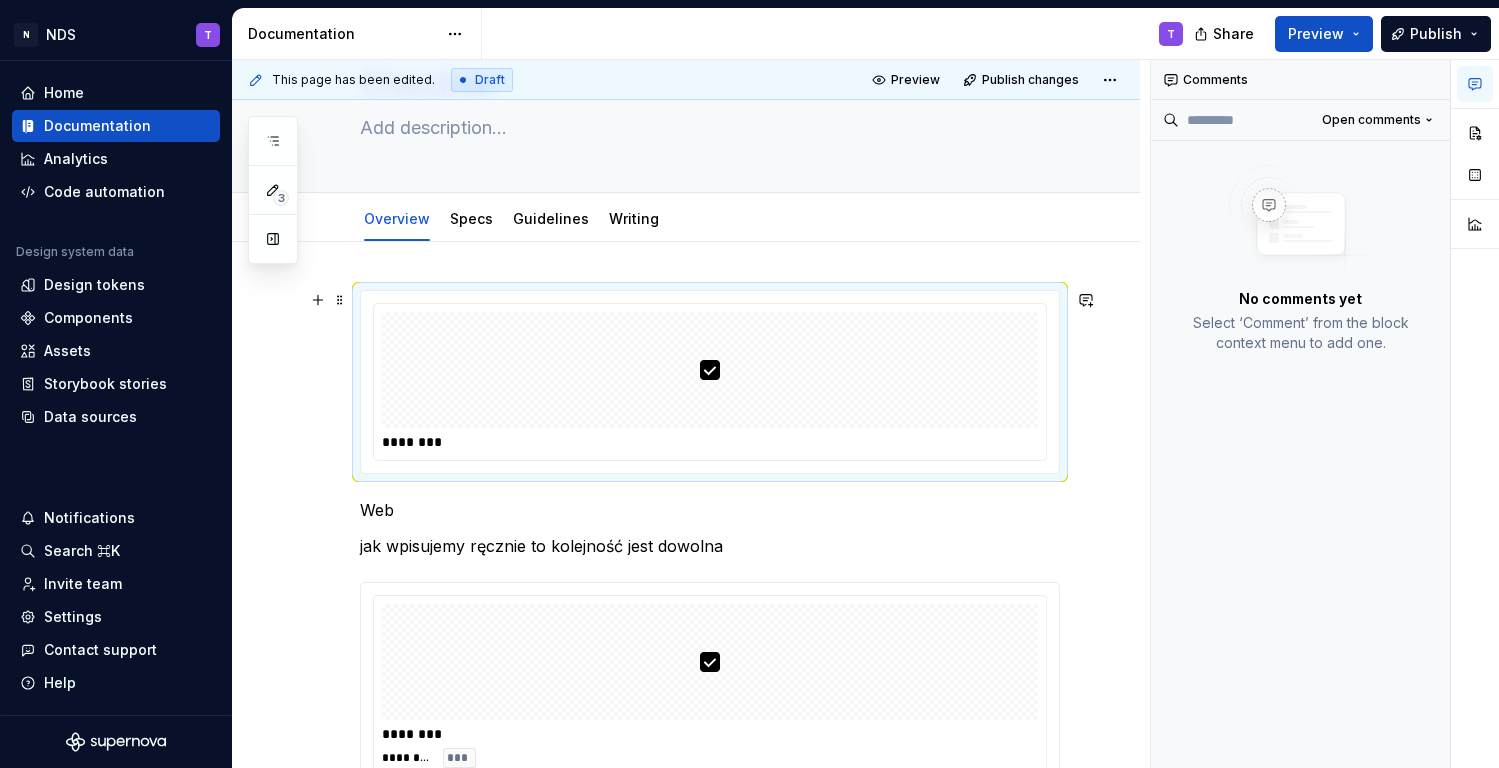 scroll, scrollTop: 73, scrollLeft: 0, axis: vertical 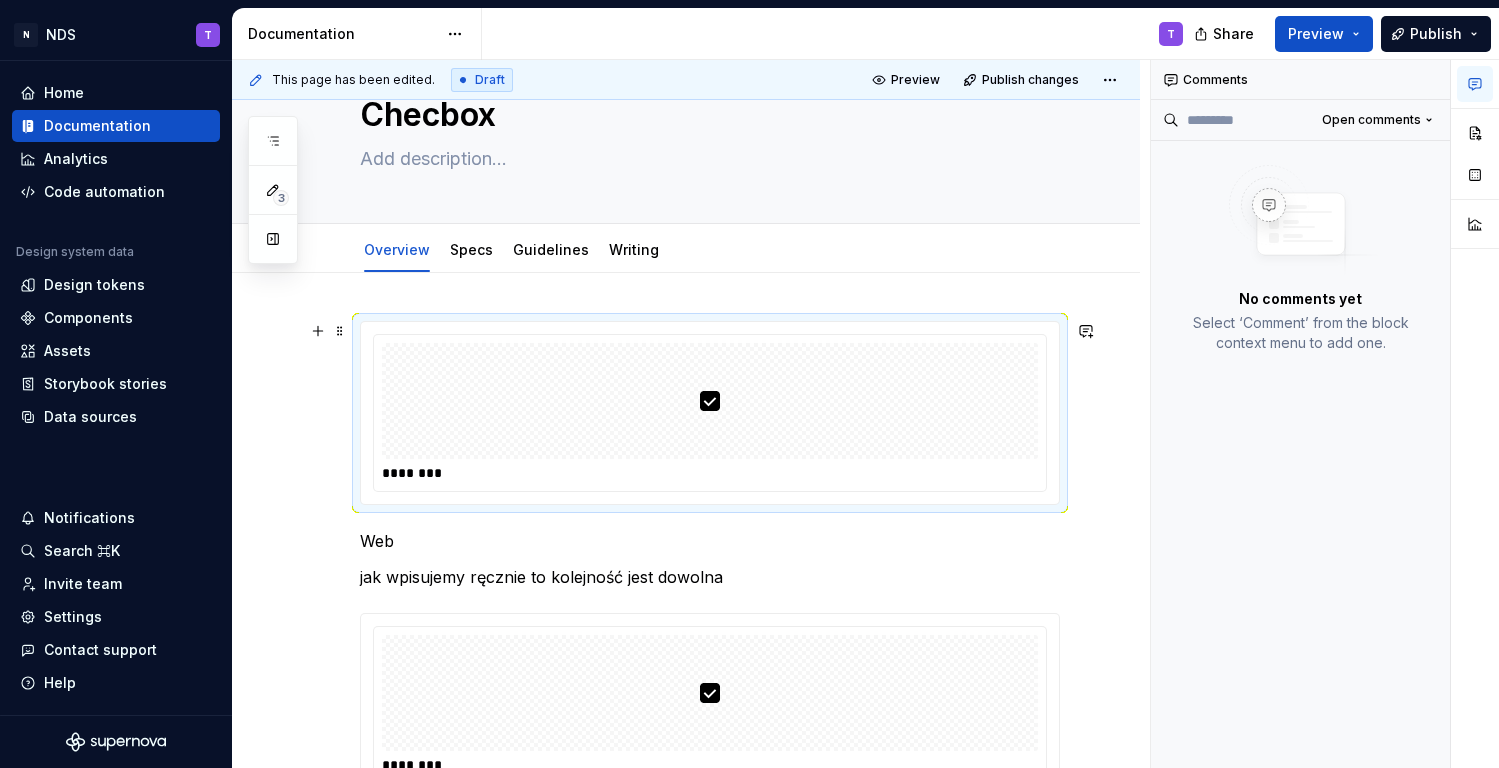 click at bounding box center (710, 401) 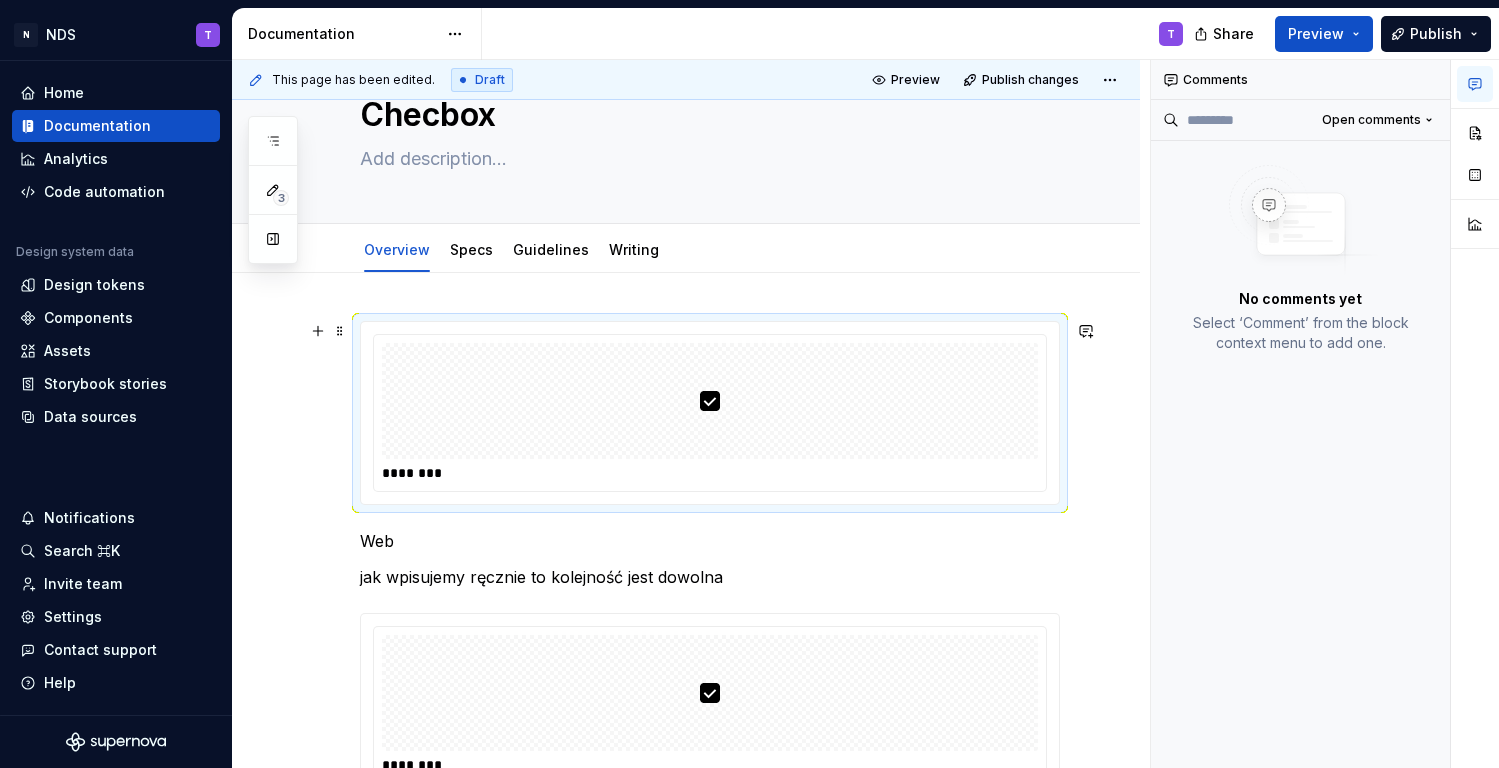 click at bounding box center [710, 401] 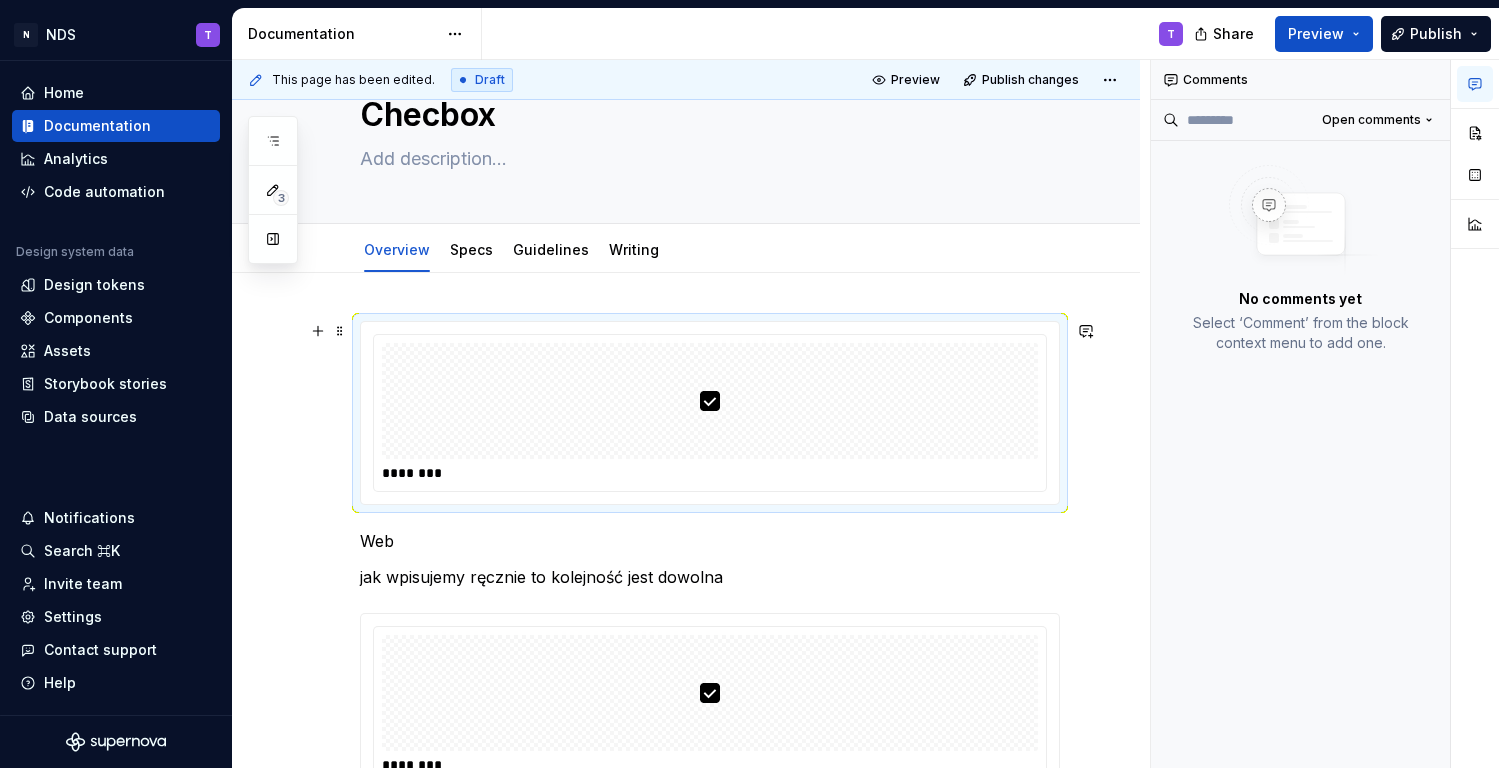 click on "********" at bounding box center [710, 413] 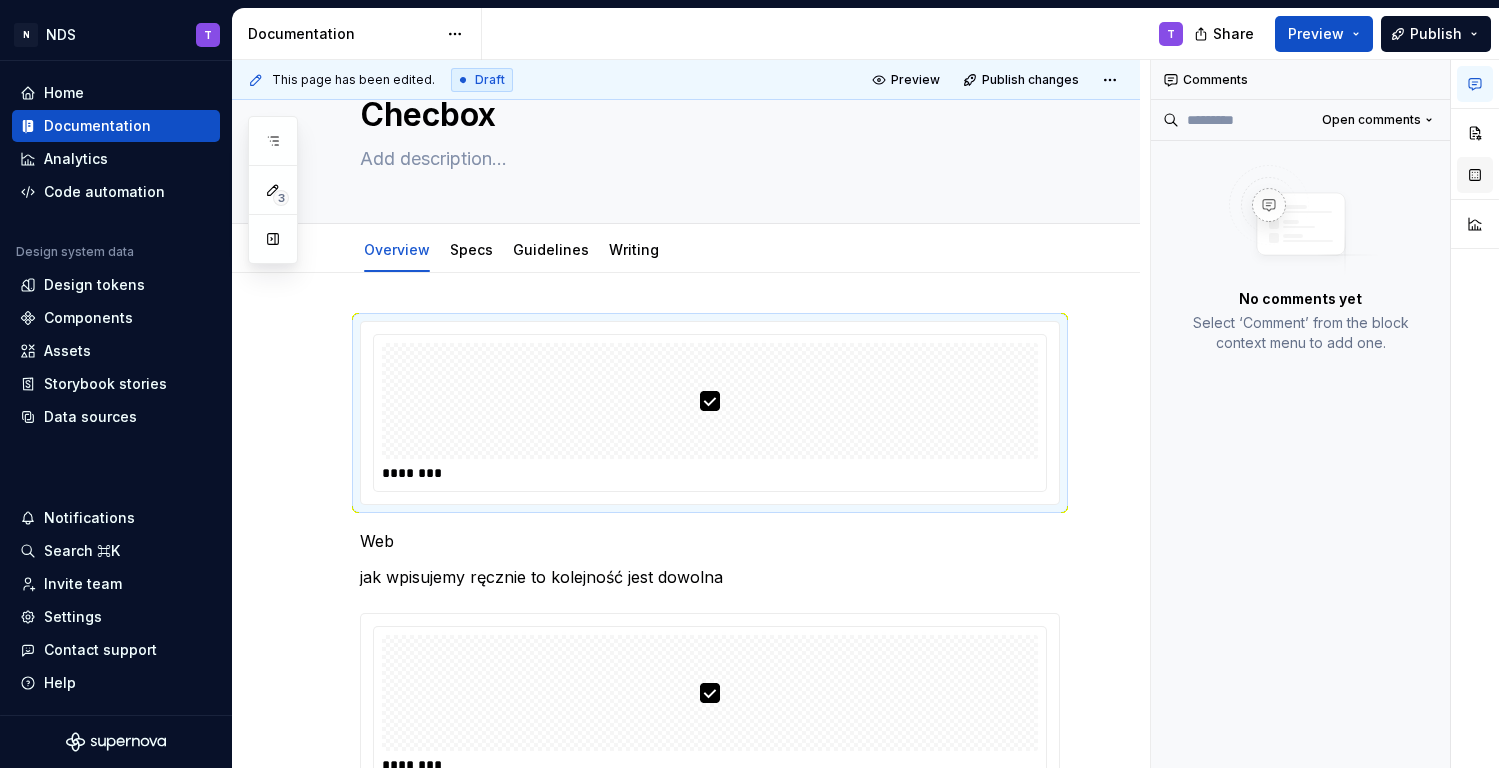 click at bounding box center (1475, 175) 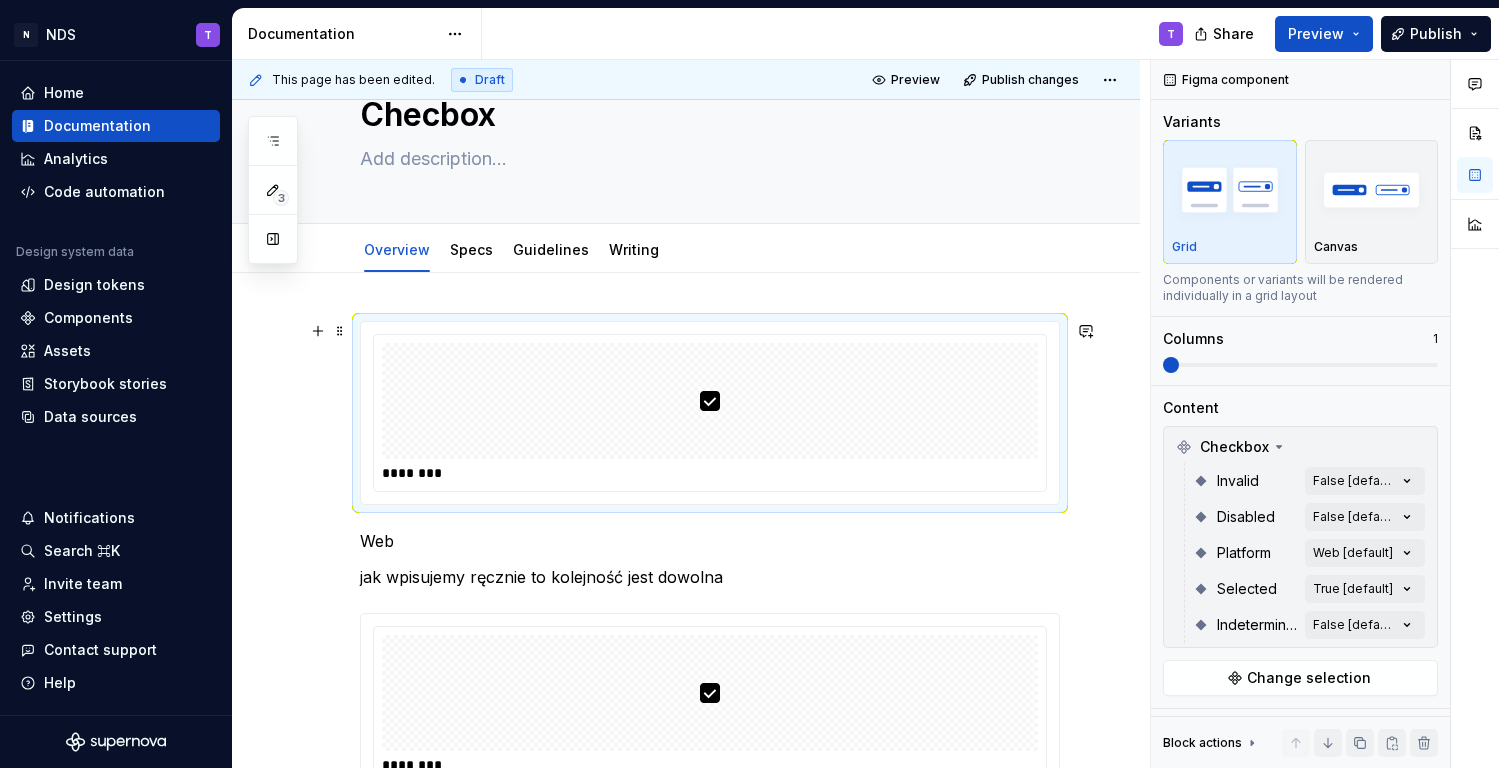 click at bounding box center [710, 401] 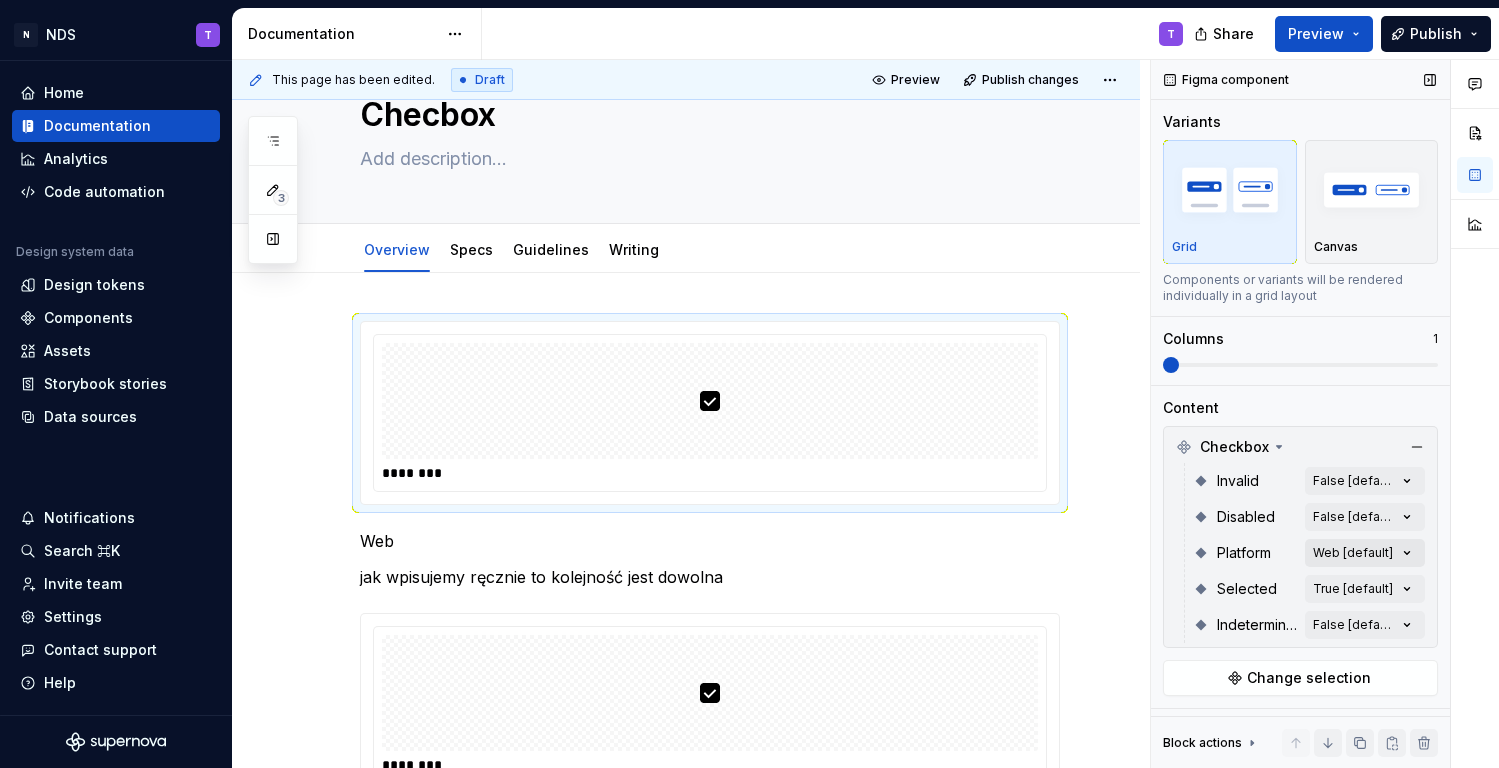 click on "Comments Open comments No comments yet Select ‘Comment’ from the block context menu to add one. Figma component Variants Grid Canvas Components or variants will be rendered individually in a grid layout Columns 1 Content Checkbox Invalid False [default] Disabled False [default] Platform Web [default] Selected True [default] Indeterminate False [default] Change selection Display options Preview box size Preview box height px Preview background Show component name Yes Show properties details Yes Show variant description Yes Block actions Move up Move down Duplicate Copy (⌘C) Cut (⌘X) Delete" at bounding box center (1325, 414) 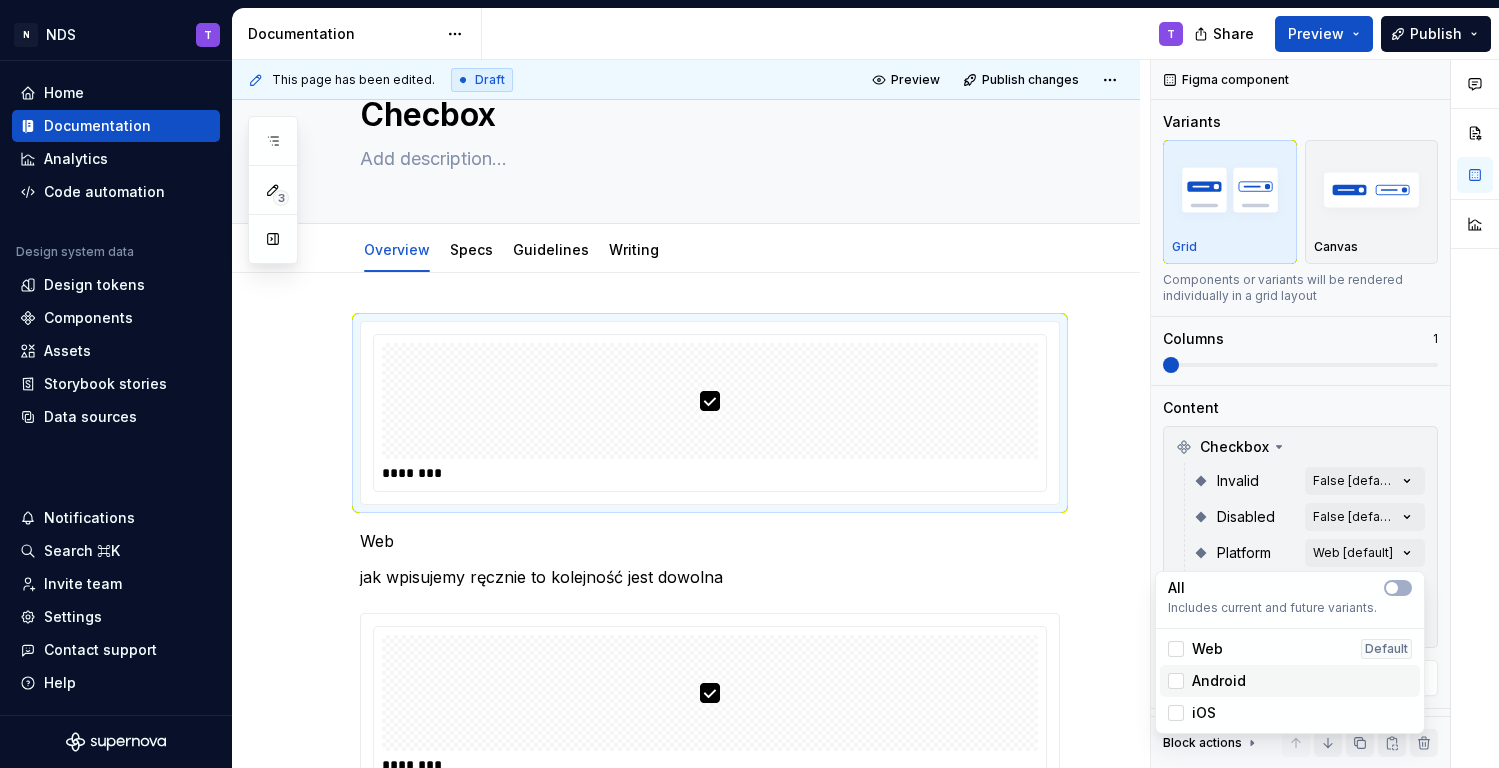click on "Android" at bounding box center [1219, 681] 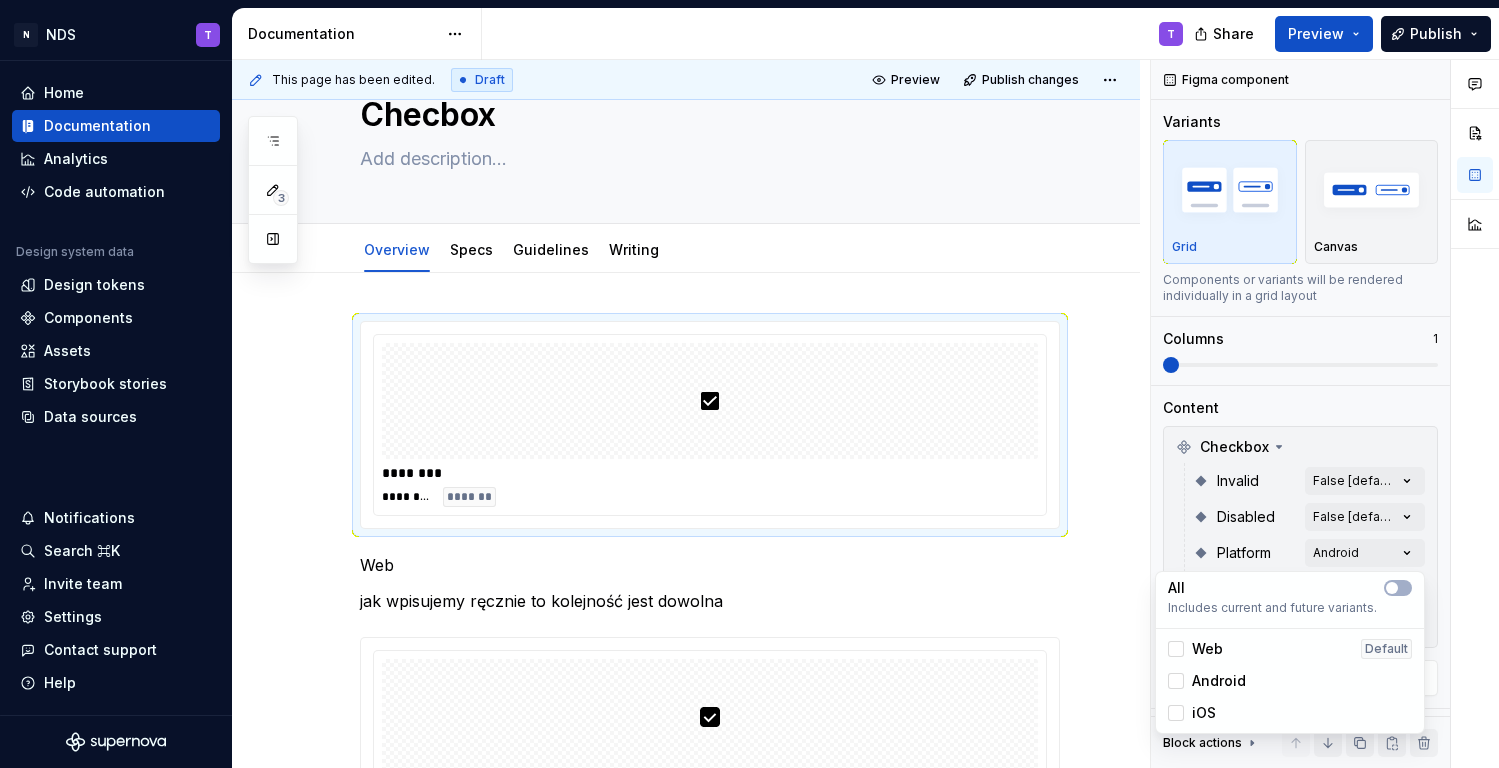 click on "Comments Open comments No comments yet Select ‘Comment’ from the block context menu to add one. Figma component Variants Grid Canvas Components or variants will be rendered individually in a grid layout Columns 1 Content Checkbox Invalid False [default] Disabled False [default] Platform Android Selected True [default] Indeterminate False [default] Change selection Display options Preview box size Preview box height px Preview background Show component name Yes Show properties details Yes Show variant description Yes Block actions Move up Move down Duplicate Copy (⌘C) Cut (⌘X) Delete" at bounding box center [1325, 414] 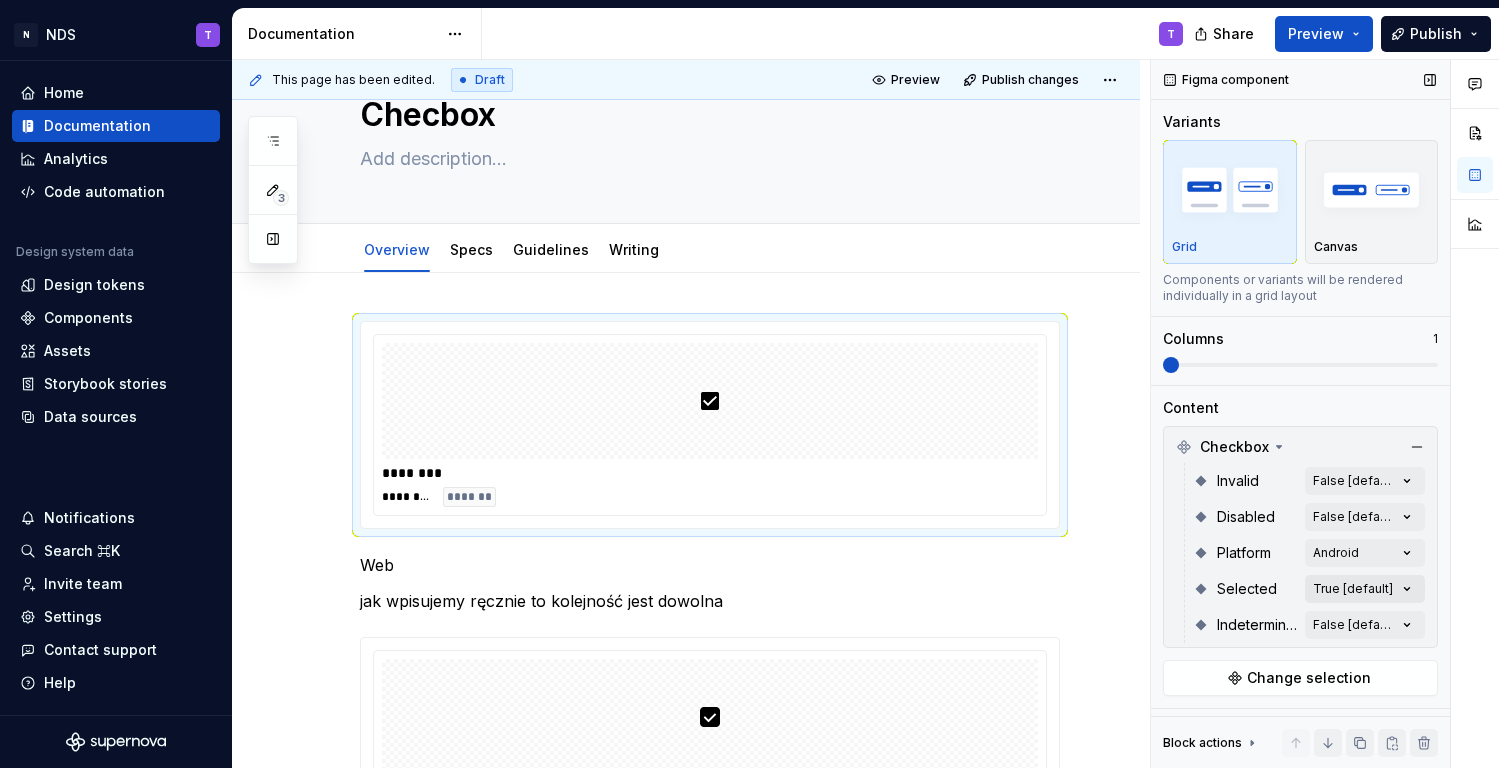 click on "Comments Open comments No comments yet Select ‘Comment’ from the block context menu to add one. Figma component Variants Grid Canvas Components or variants will be rendered individually in a grid layout Columns 1 Content Checkbox Invalid False [default] Disabled False [default] Platform Android Selected True [default] Indeterminate False [default] Change selection Display options Preview box size Preview box height px Preview background Show component name Yes Show properties details Yes Show variant description Yes Block actions Move up Move down Duplicate Copy (⌘C) Cut (⌘X) Delete" at bounding box center [1325, 414] 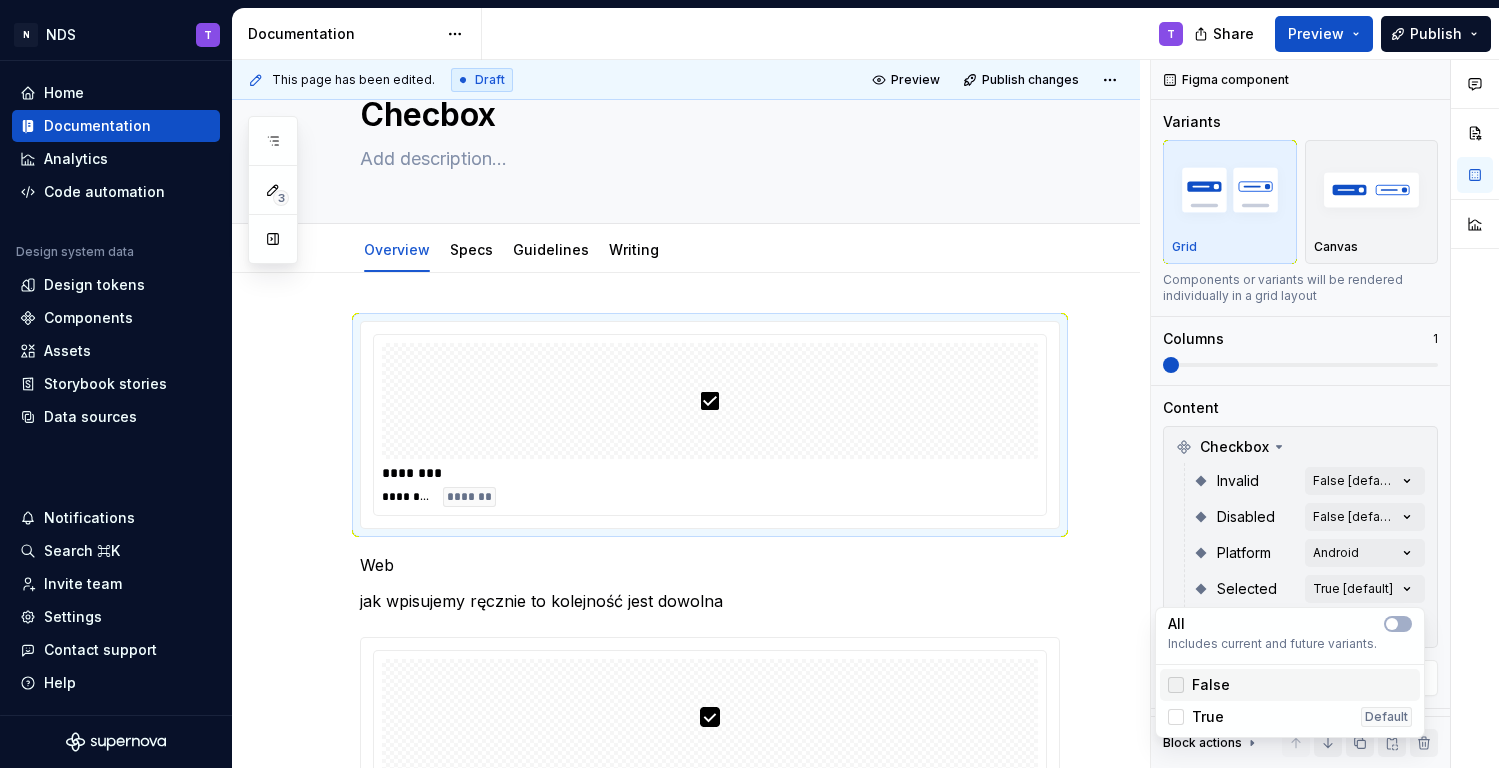 click at bounding box center [1176, 685] 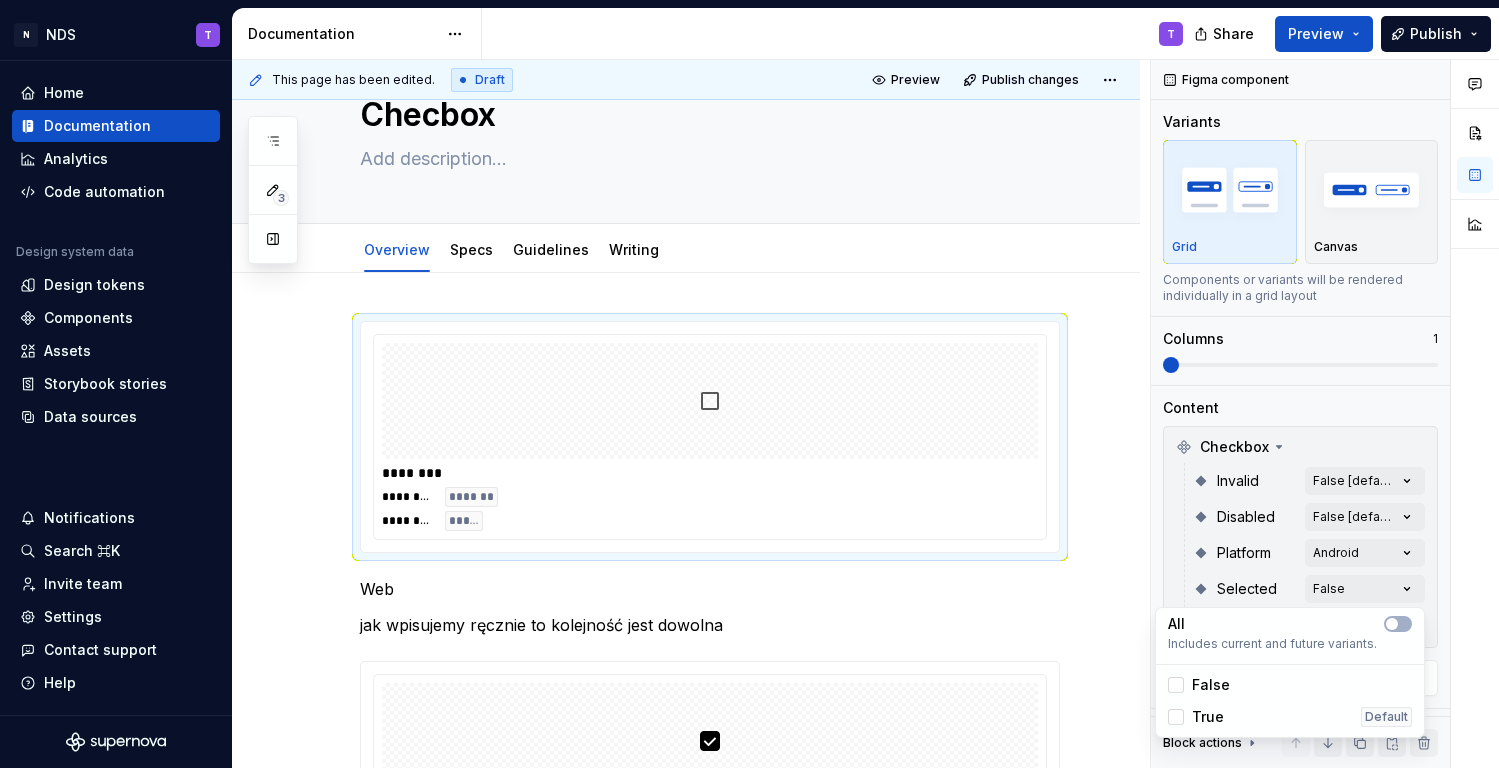click on "N NDS T Home Documentation Analytics Code automation Design system data Design tokens Components Assets Storybook stories Data sources Notifications Search ⌘K Invite team Settings Contact support Help Documentation T Share Preview Publish 3 Pages Add
Accessibility guide for tree Page tree.
Navigate the tree with the arrow keys. Common tree hotkeys apply. Further keybindings are available:
enter to execute primary action on focused item
f2 to start renaming the focused item
escape to abort renaming an item
control+d to start dragging selected items
Checbox Overview T Specs Guidelines Writing Chip Overview Specs T Guidelines Writing Foundations Design tokens Typography design dev Components Component overview Component detail Changes Checbox  /  Overview Checbox  /  Writing Chip  /  Writing Upgrade to Enterprise to turn on approval workflow View edited pages by status when selecting which pages to publish. Learn more Contact us Web" at bounding box center (749, 384) 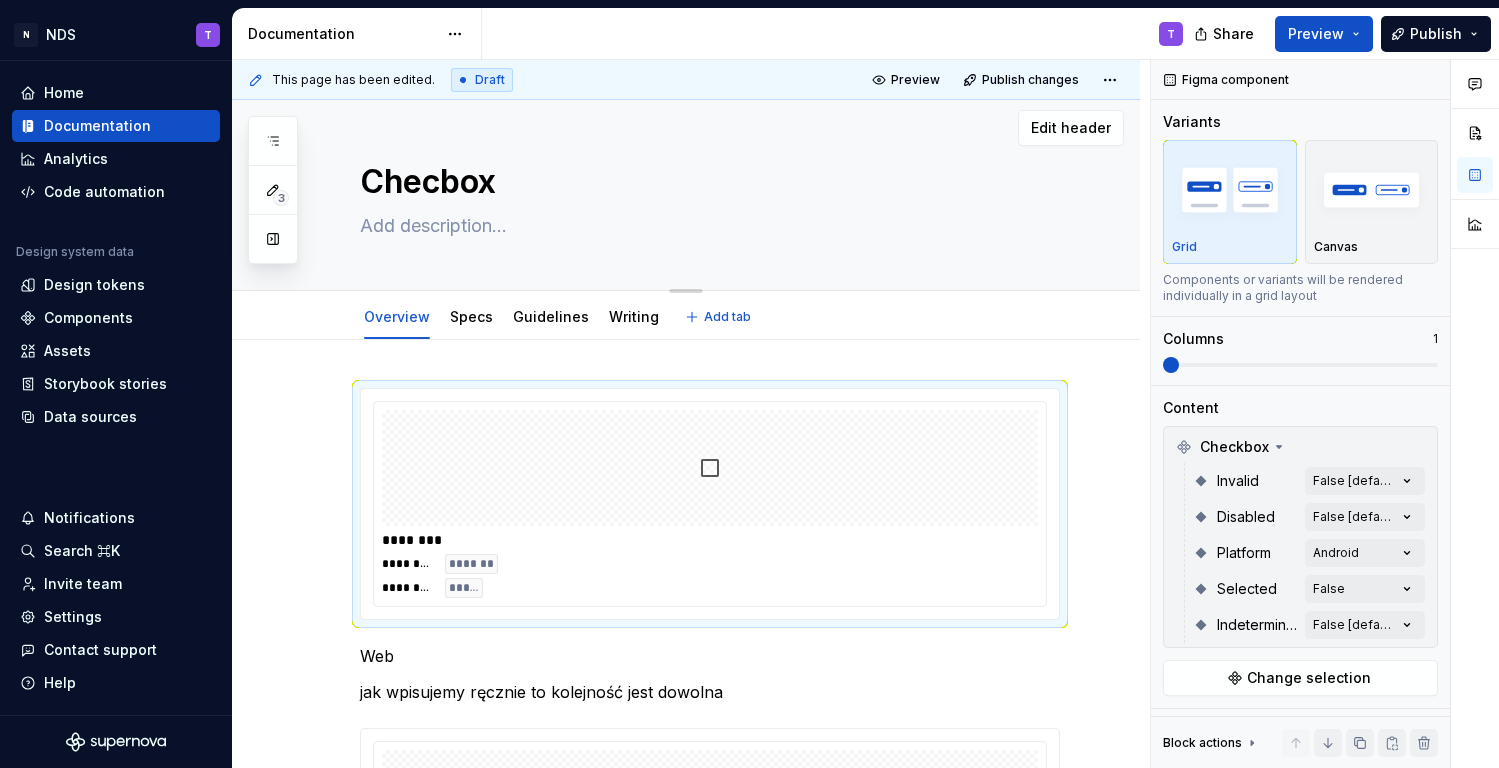 scroll, scrollTop: 0, scrollLeft: 0, axis: both 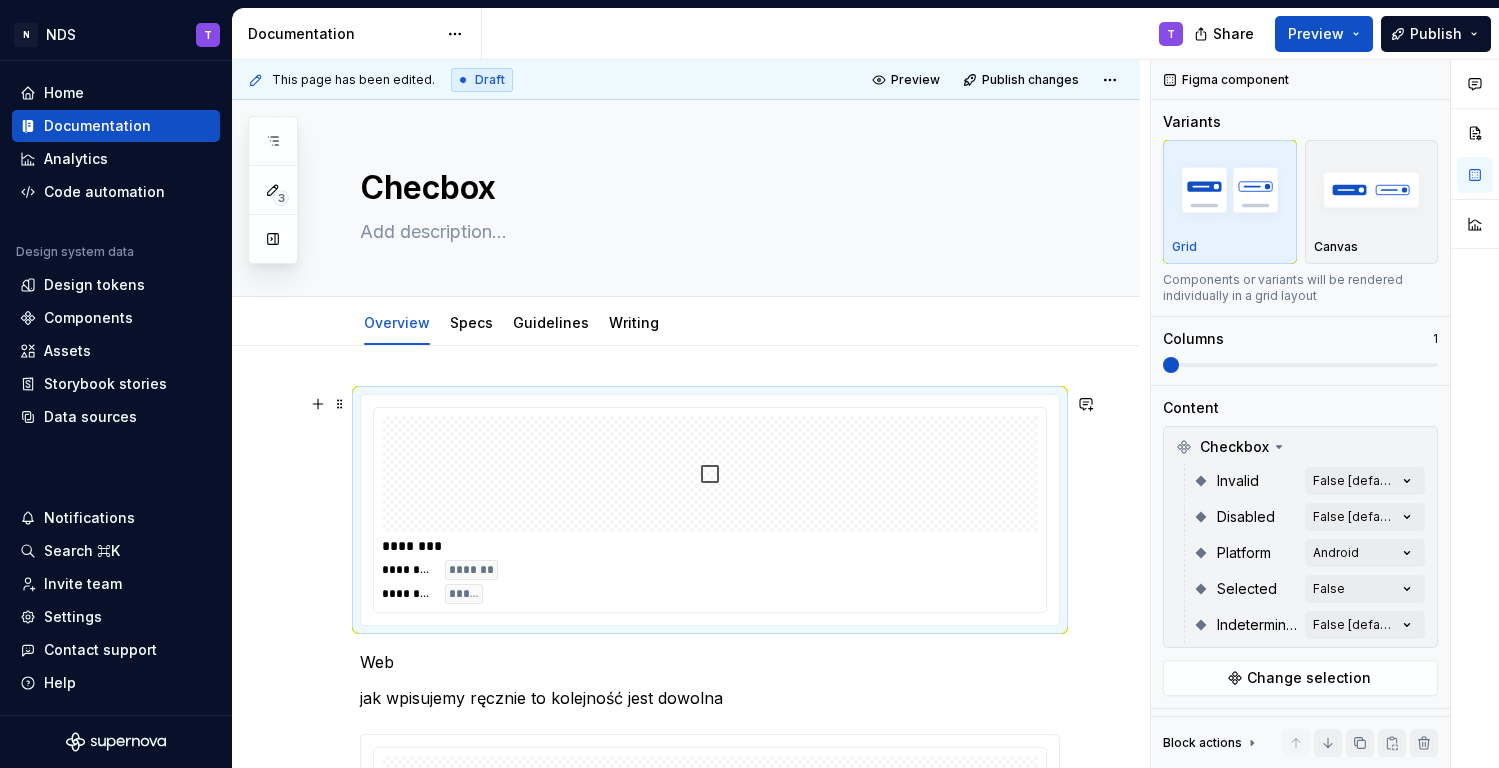 click at bounding box center (710, 474) 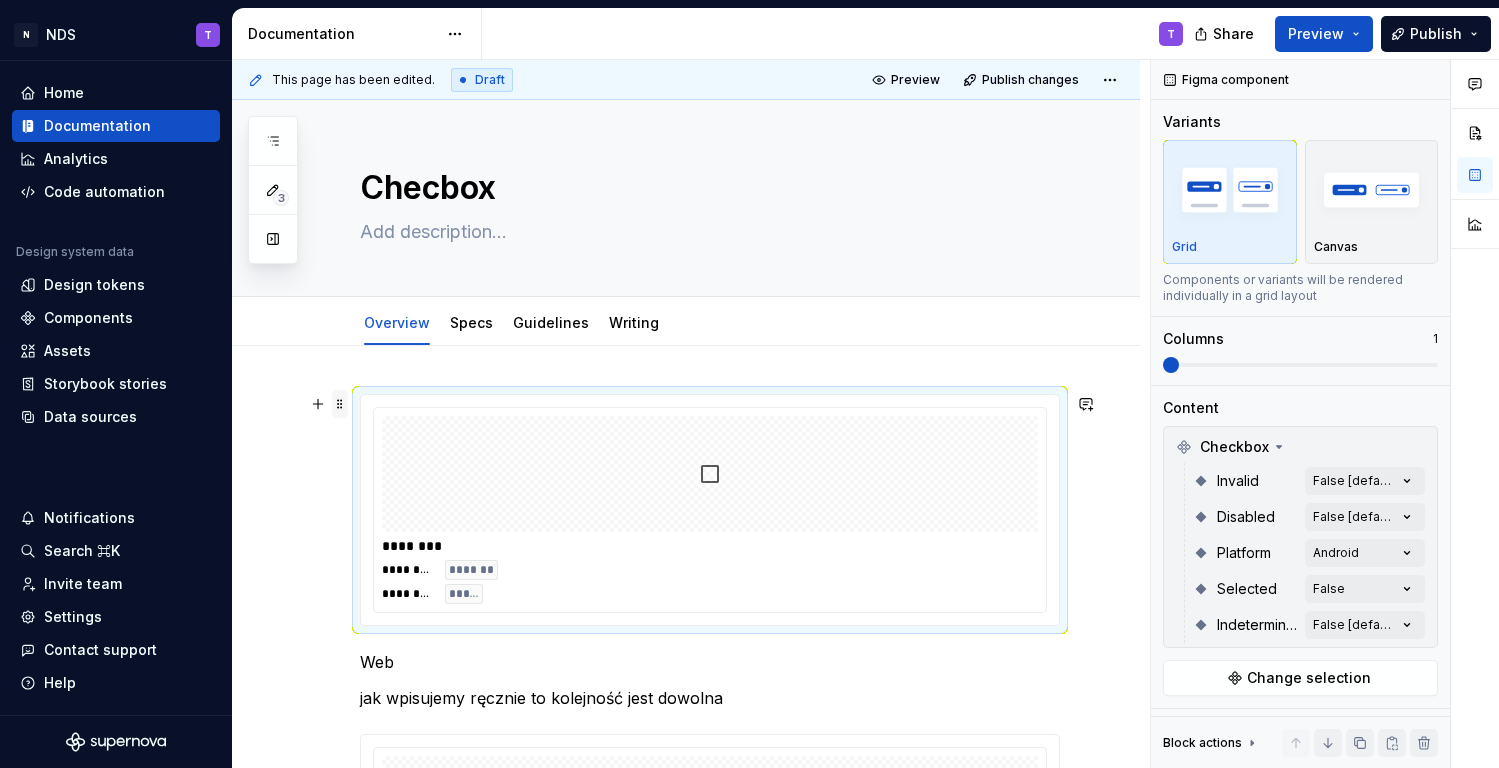 click at bounding box center (340, 404) 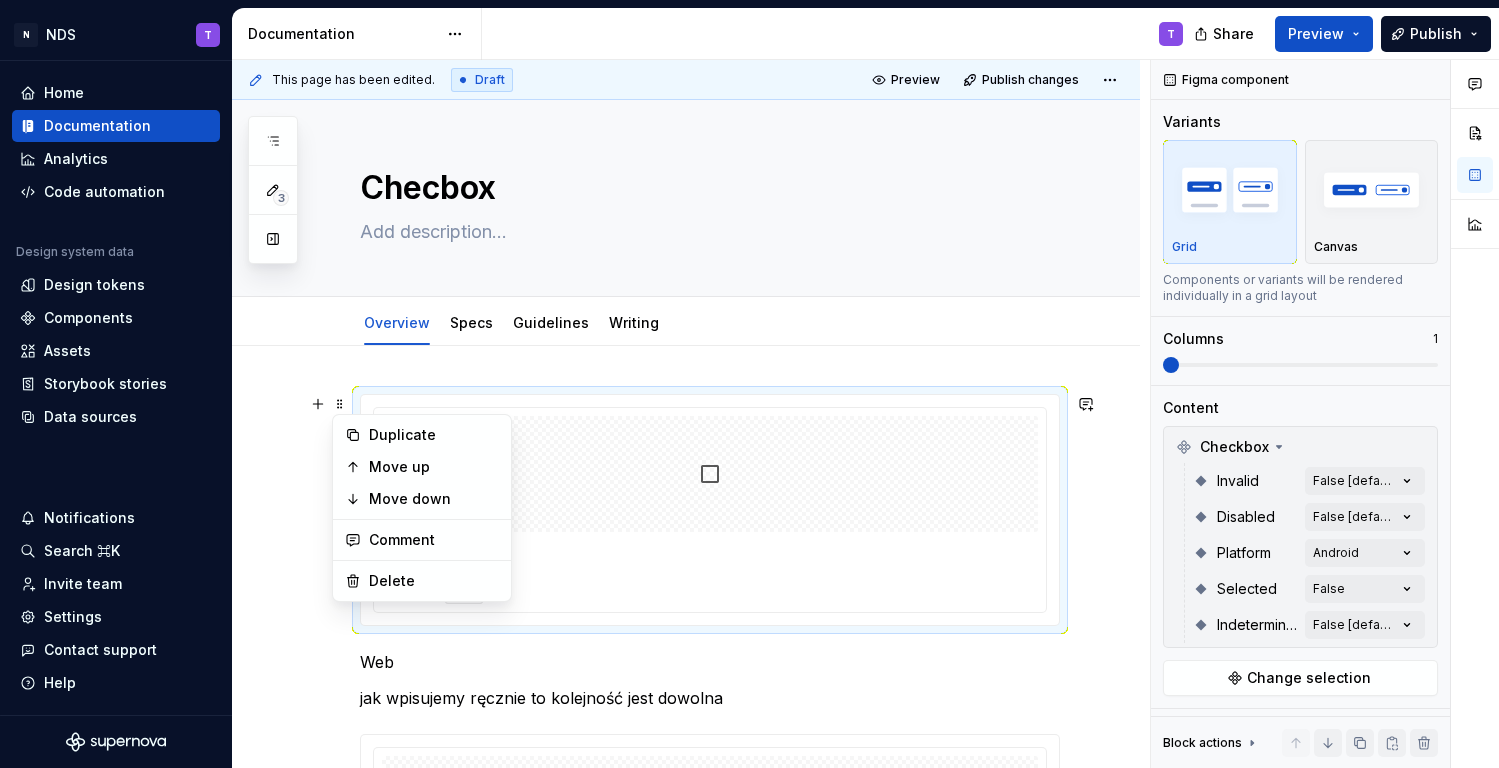 click on "******** ******** ******* ******** ***** Web jak wpisujemy ręcznie to kolejność jest dowolna ******** ******** *** Android ******** ******** ******* jak chcemy zrobić 1 box to jest kolejność alfabetyczna Android iOS WEB ******** ******** ******* ******** ******** *** ******** ******** ***" at bounding box center (686, 1265) 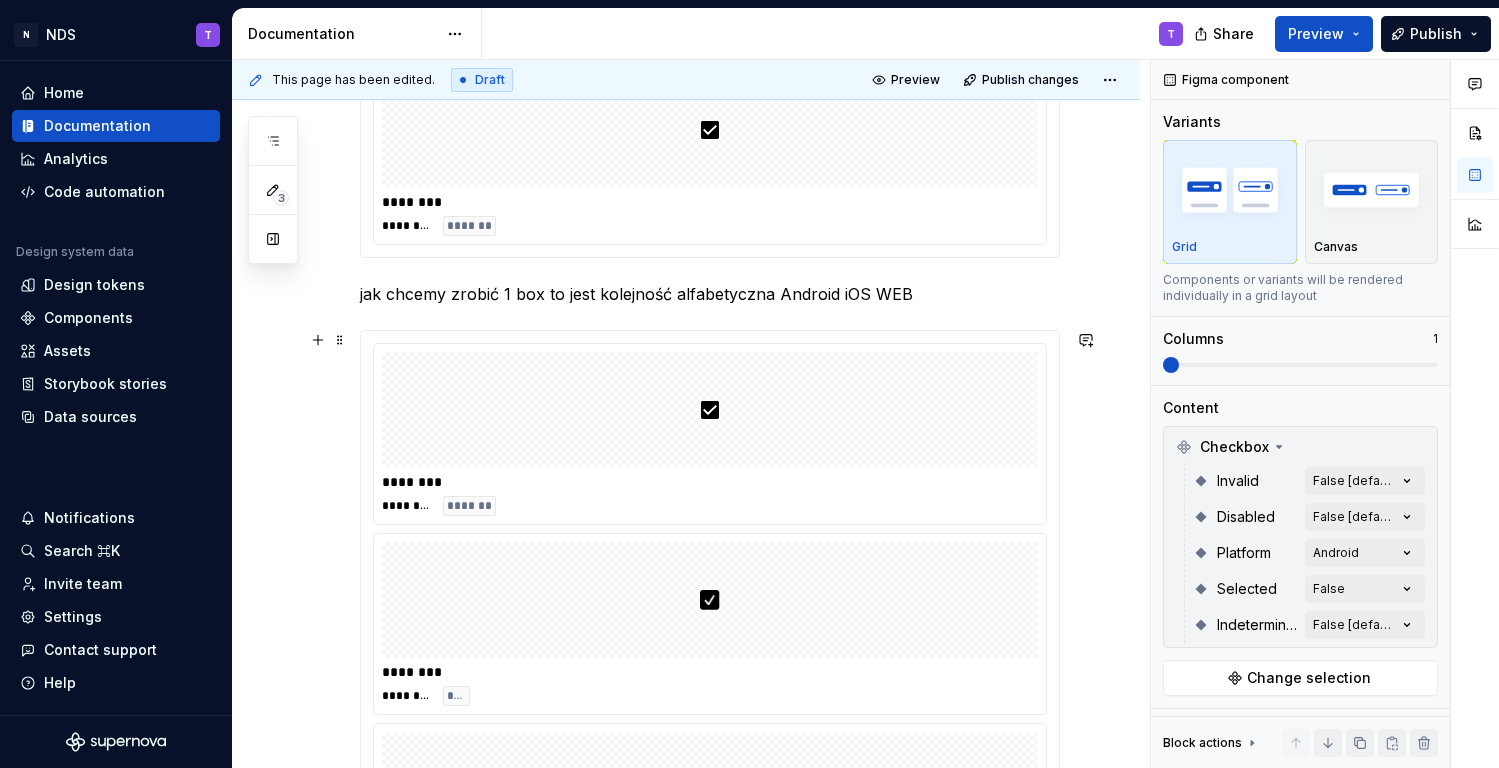scroll, scrollTop: 952, scrollLeft: 0, axis: vertical 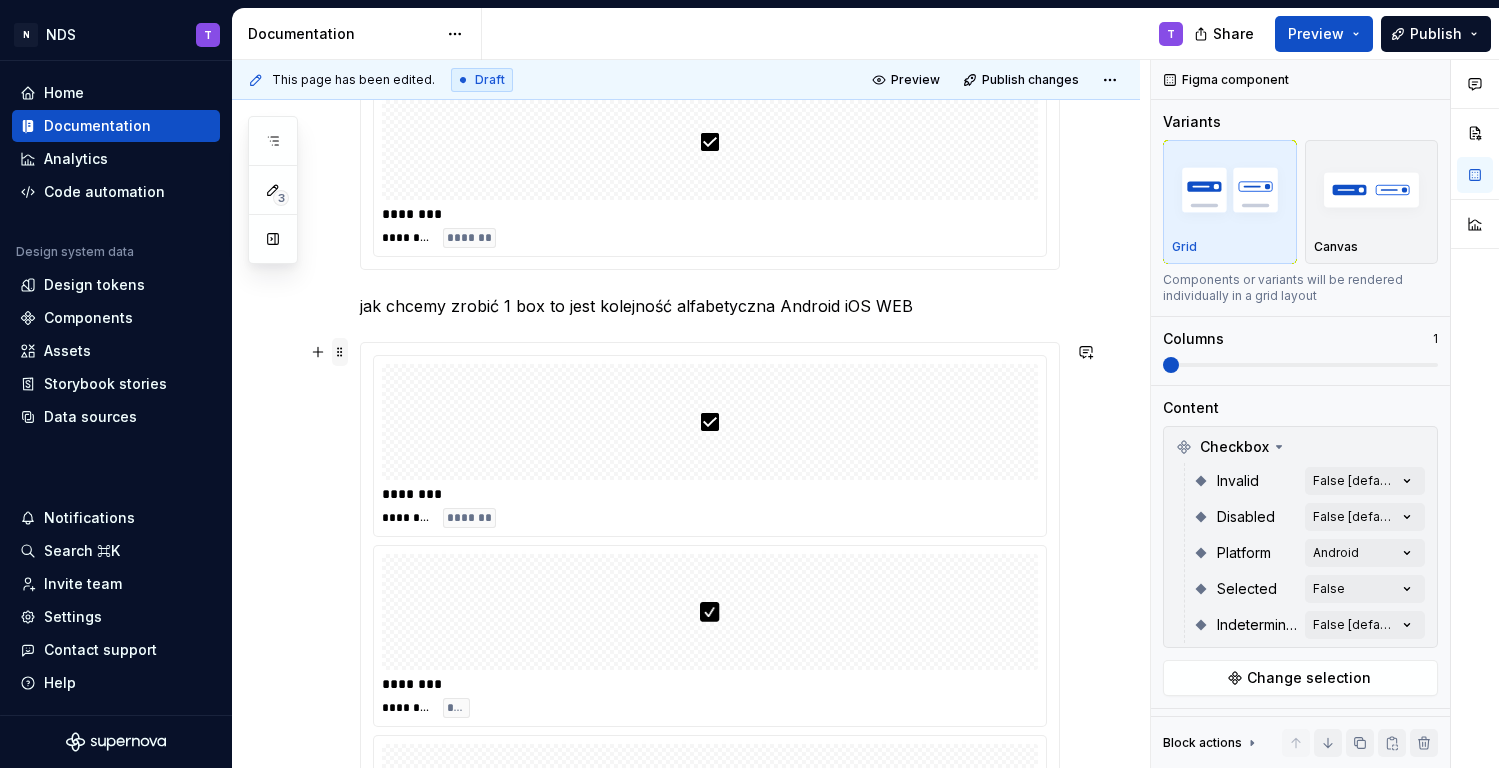 click at bounding box center (340, 352) 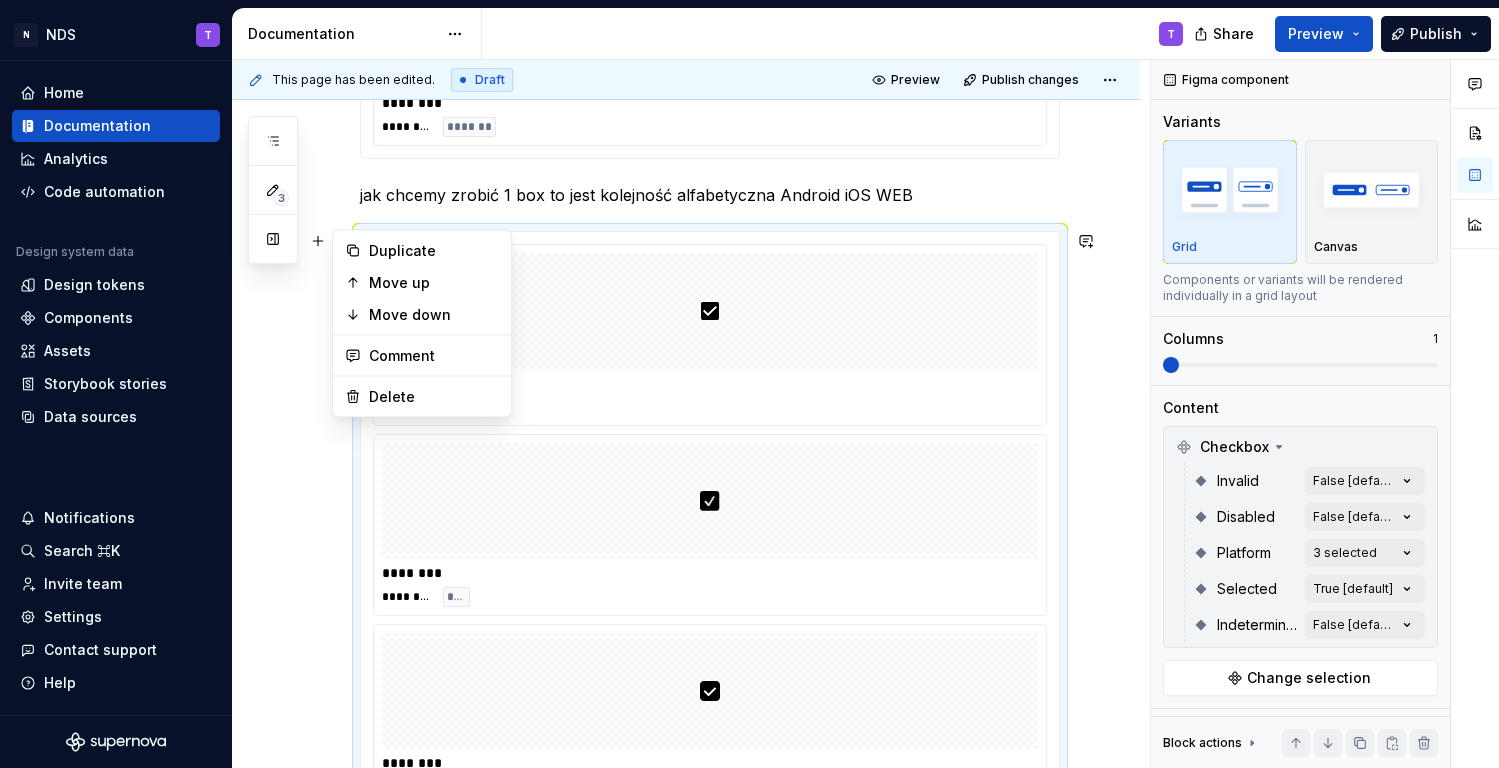 scroll, scrollTop: 1101, scrollLeft: 0, axis: vertical 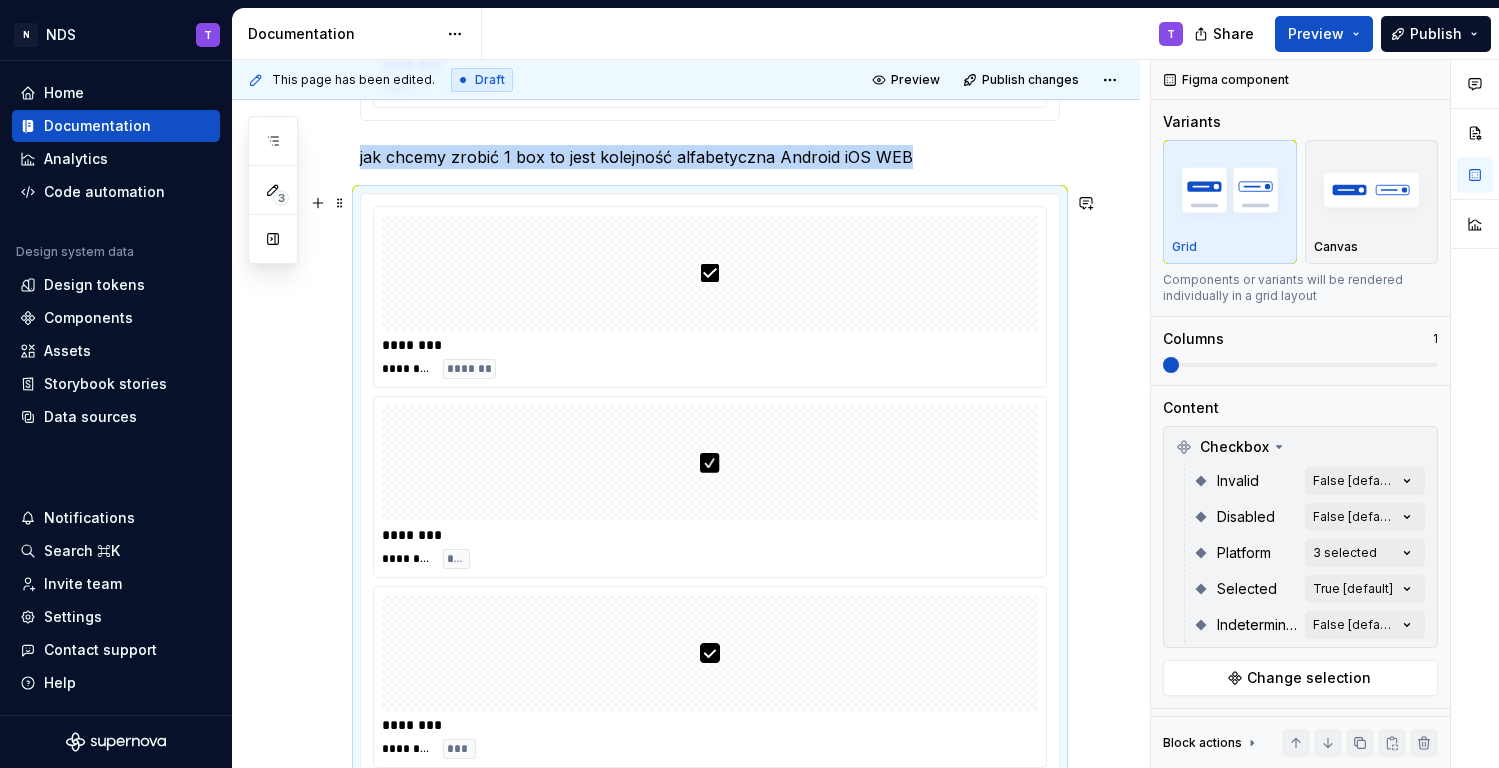 click on "******** ******** ******* ******** ***** Web jak wpisujemy ręcznie to kolejność jest dowolna ******** ******** *** Android ******** ******** ******* jak chcemy zrobić 1 box to jest kolejność alfabetyczna Android iOS WEB ******** ******** ******* ******** ******** *** ******** ******** ***" at bounding box center [686, 164] 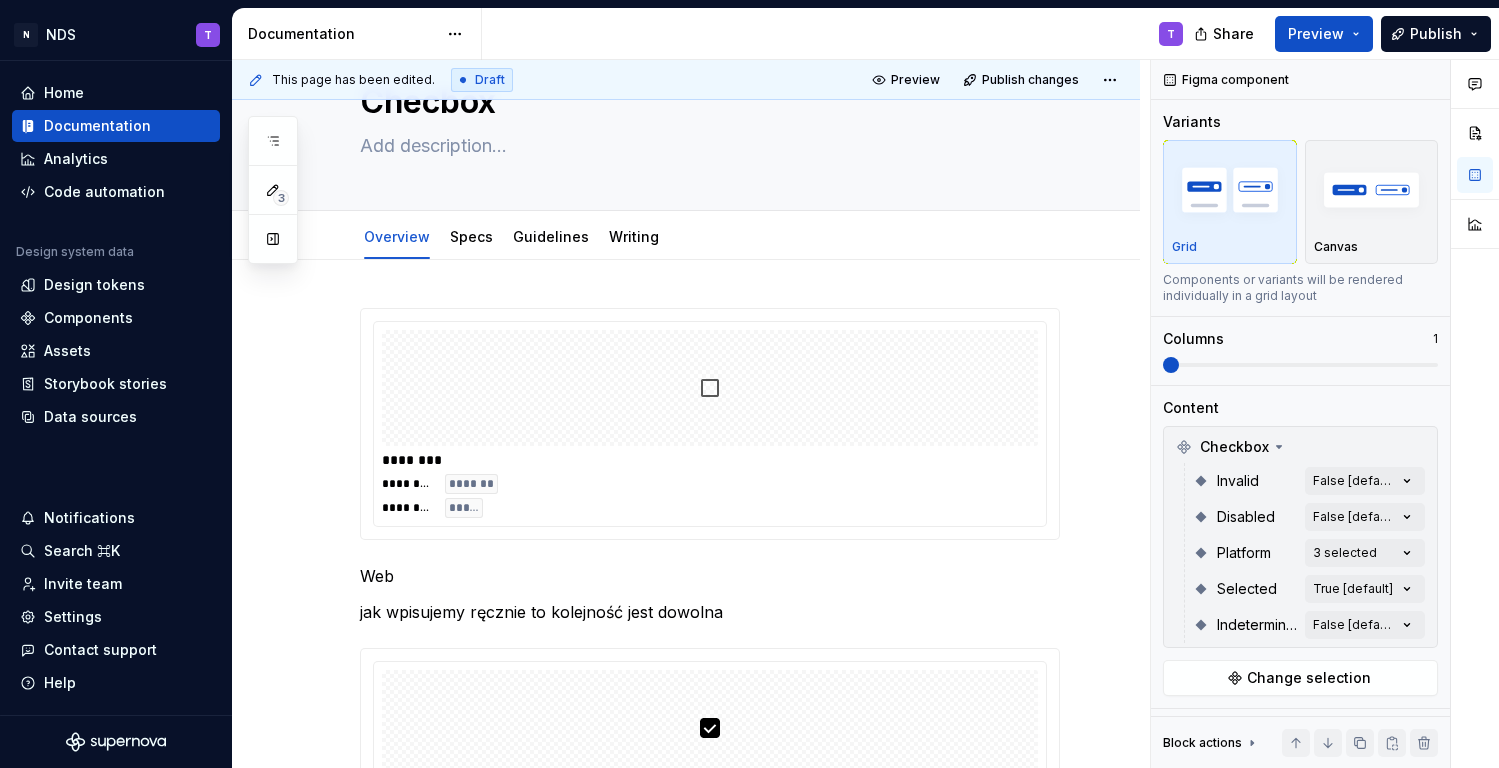 scroll, scrollTop: 0, scrollLeft: 0, axis: both 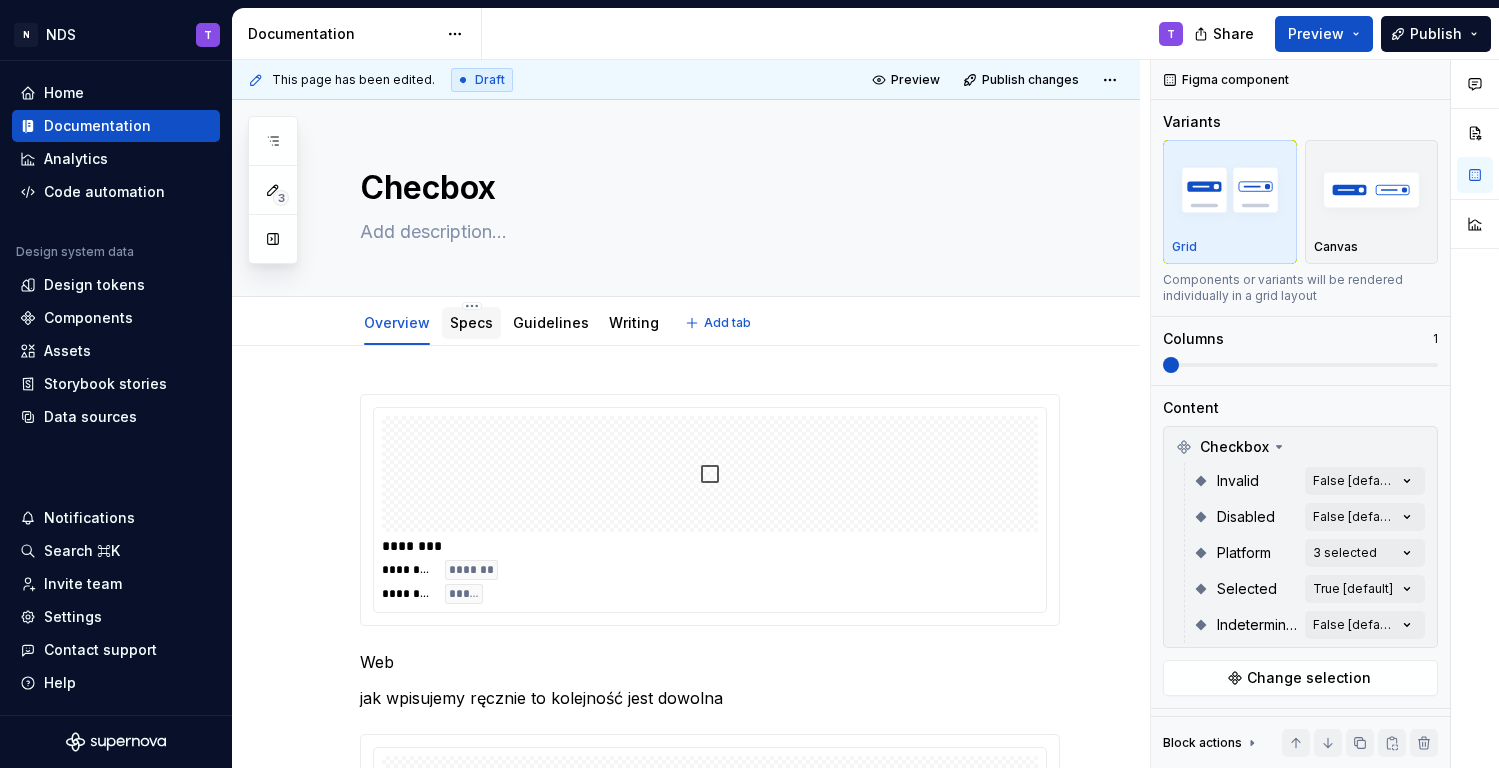 click on "Specs" at bounding box center (471, 322) 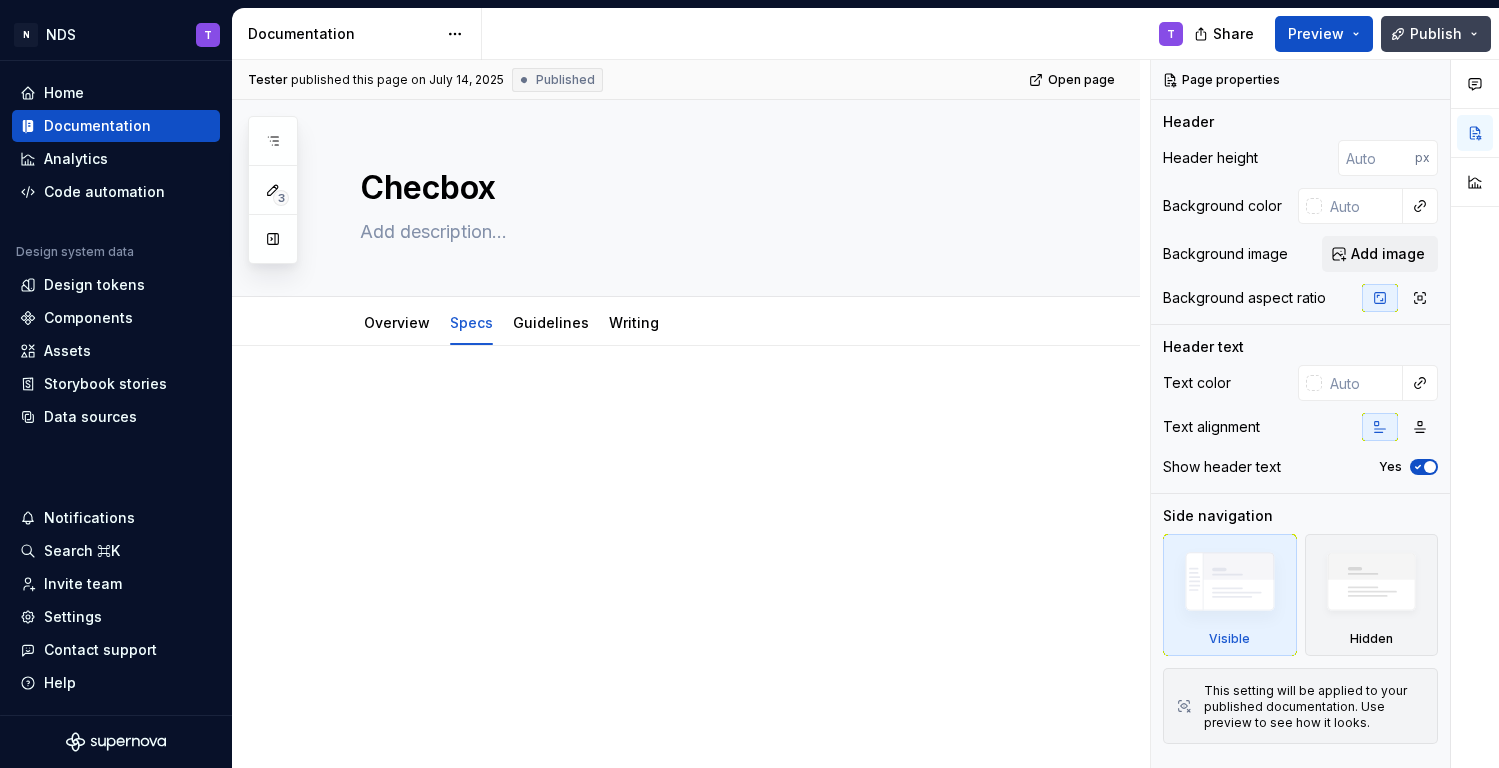 click on "Publish" at bounding box center [1436, 34] 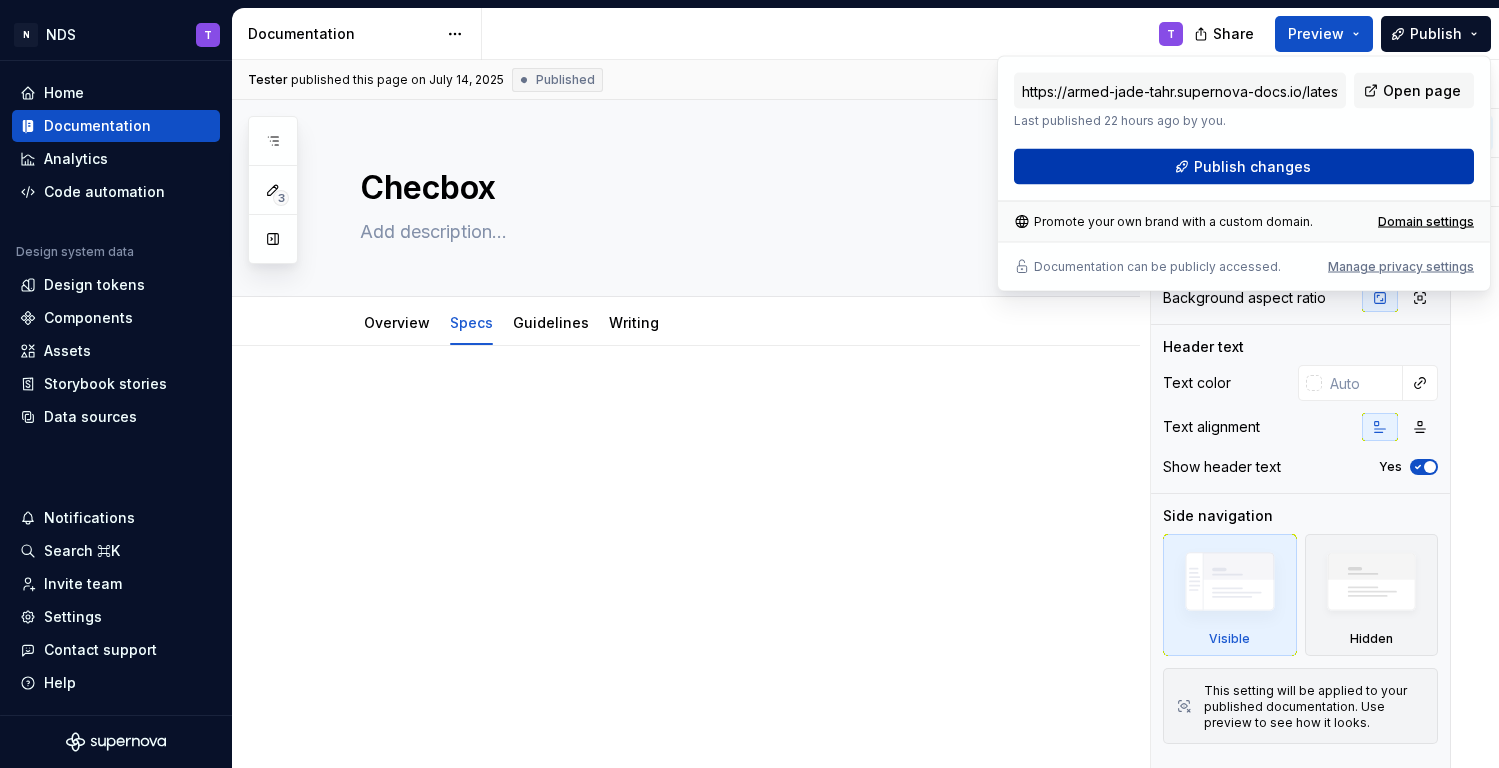 click on "Publish changes" at bounding box center [1252, 167] 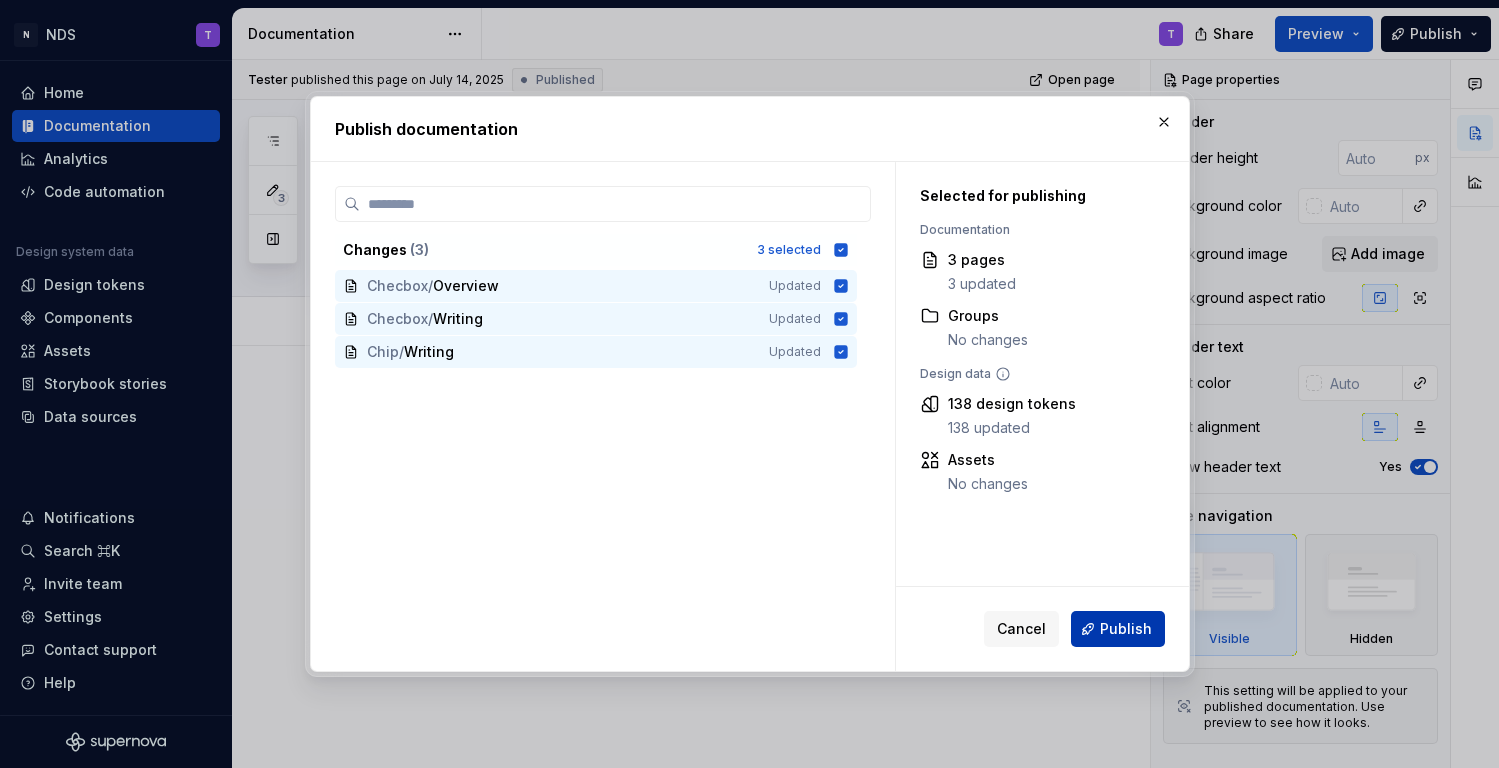 click on "Publish" at bounding box center [1118, 629] 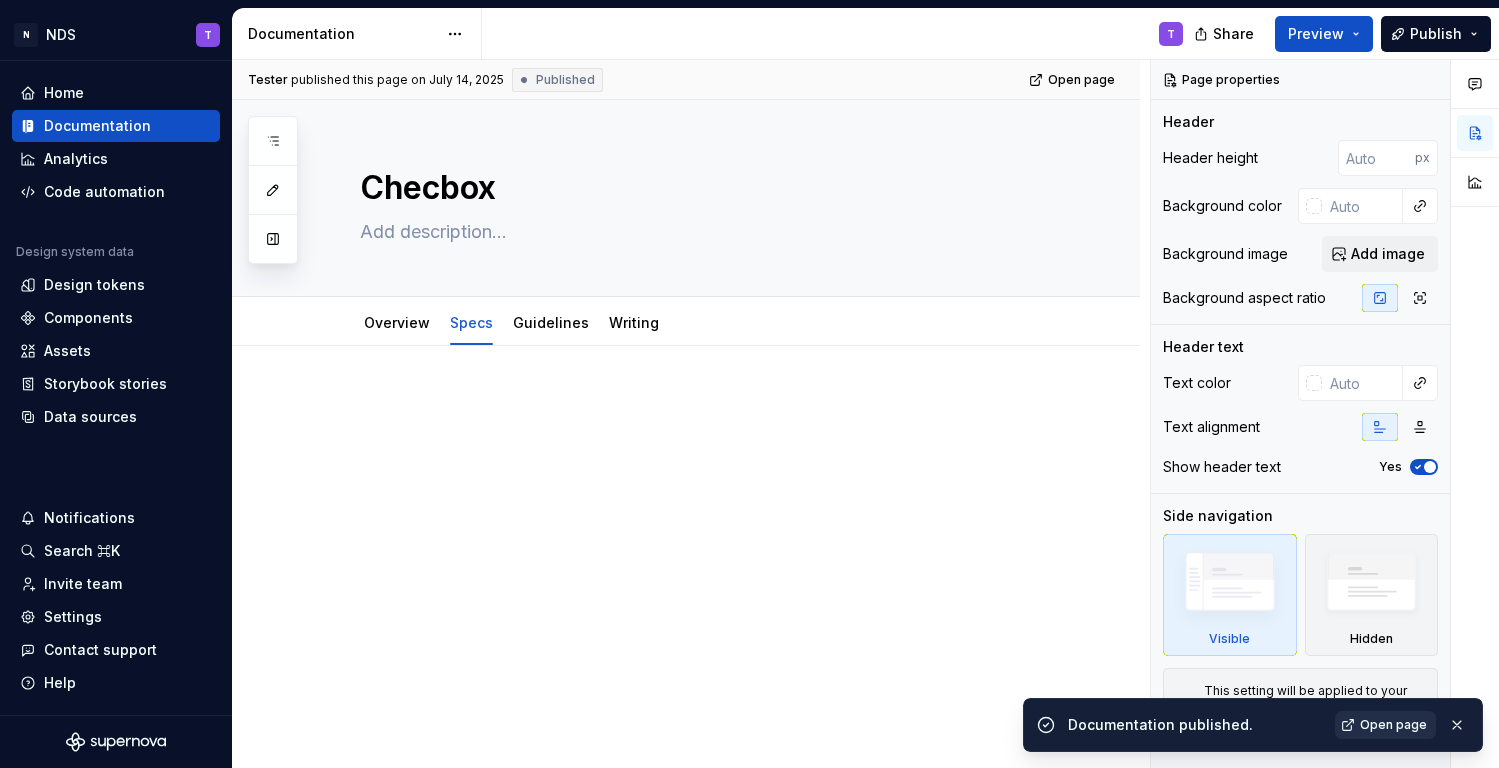 click on "Open page" at bounding box center (1393, 725) 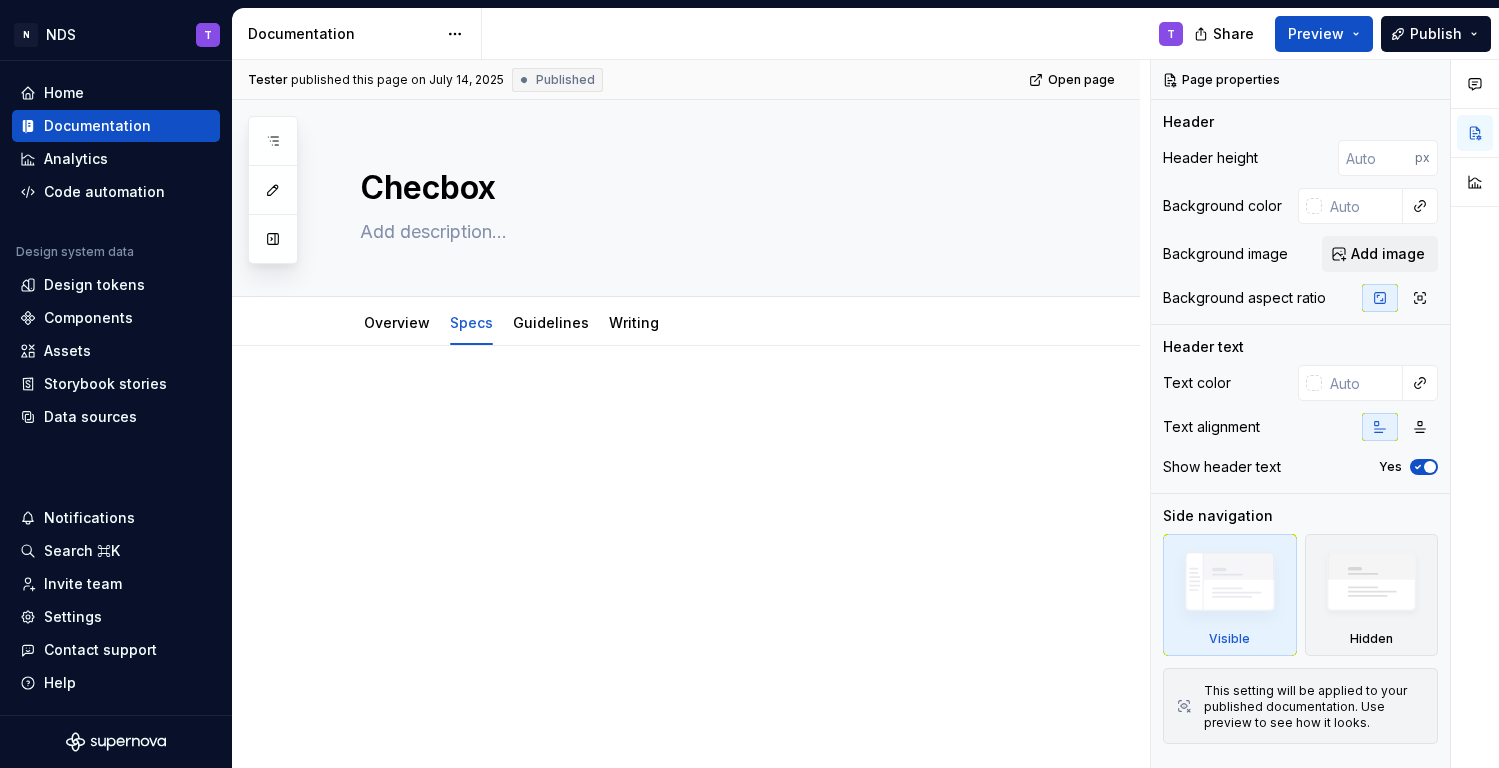 type on "*" 